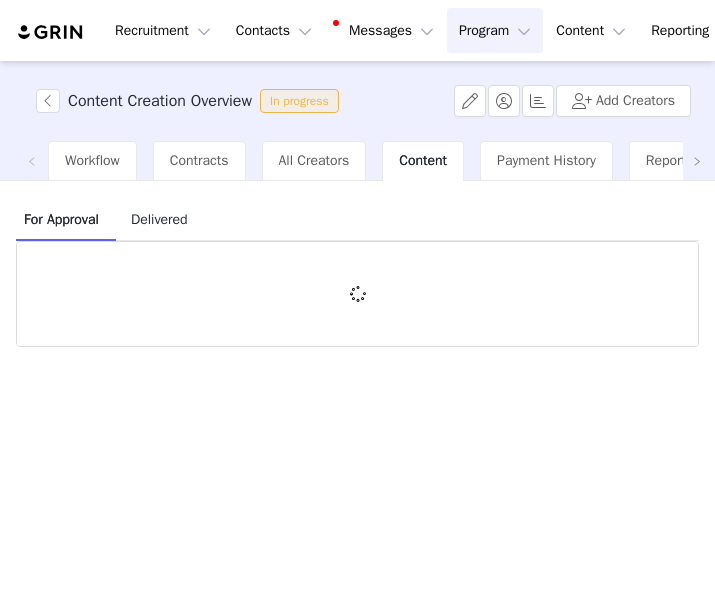 scroll, scrollTop: 0, scrollLeft: 0, axis: both 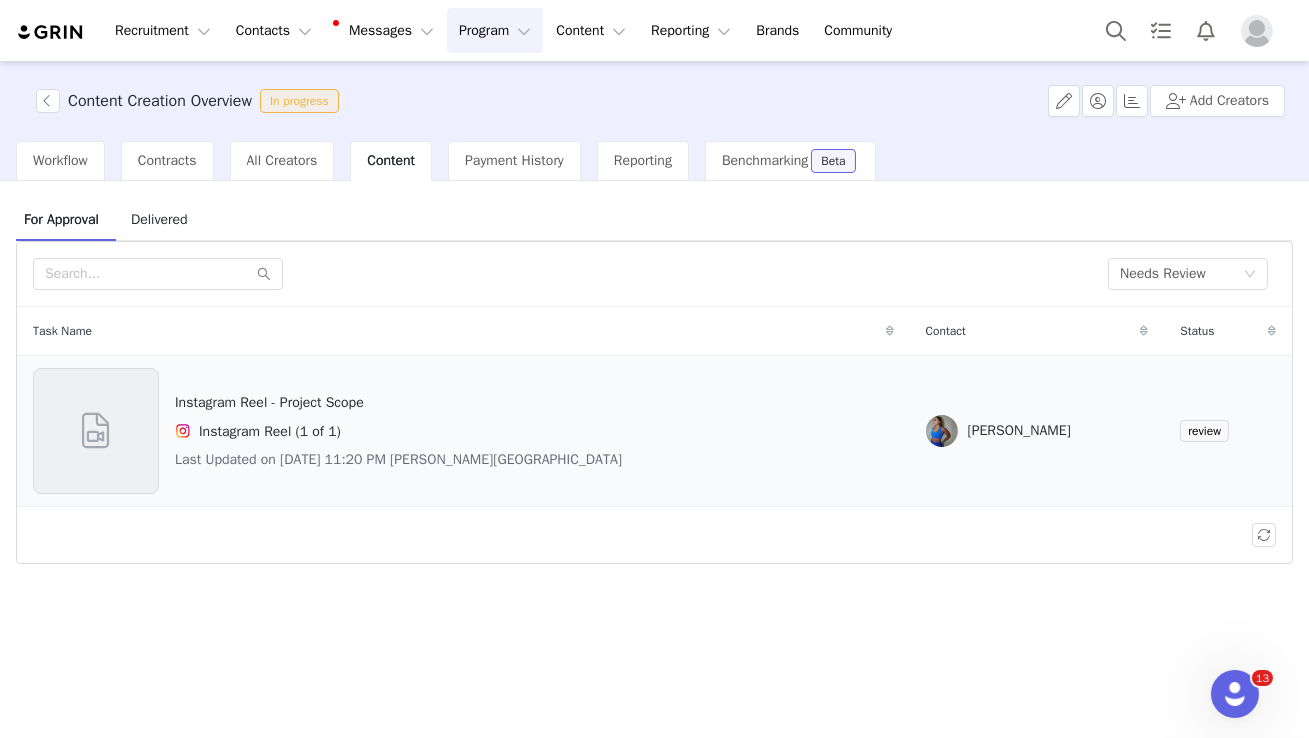 click on "Instagram Reel - Project Scope  Instagram Reel (1 of 1)   Last Updated on Jul 9, 2025 11:20 PM Zoë Indiya" at bounding box center [398, 431] 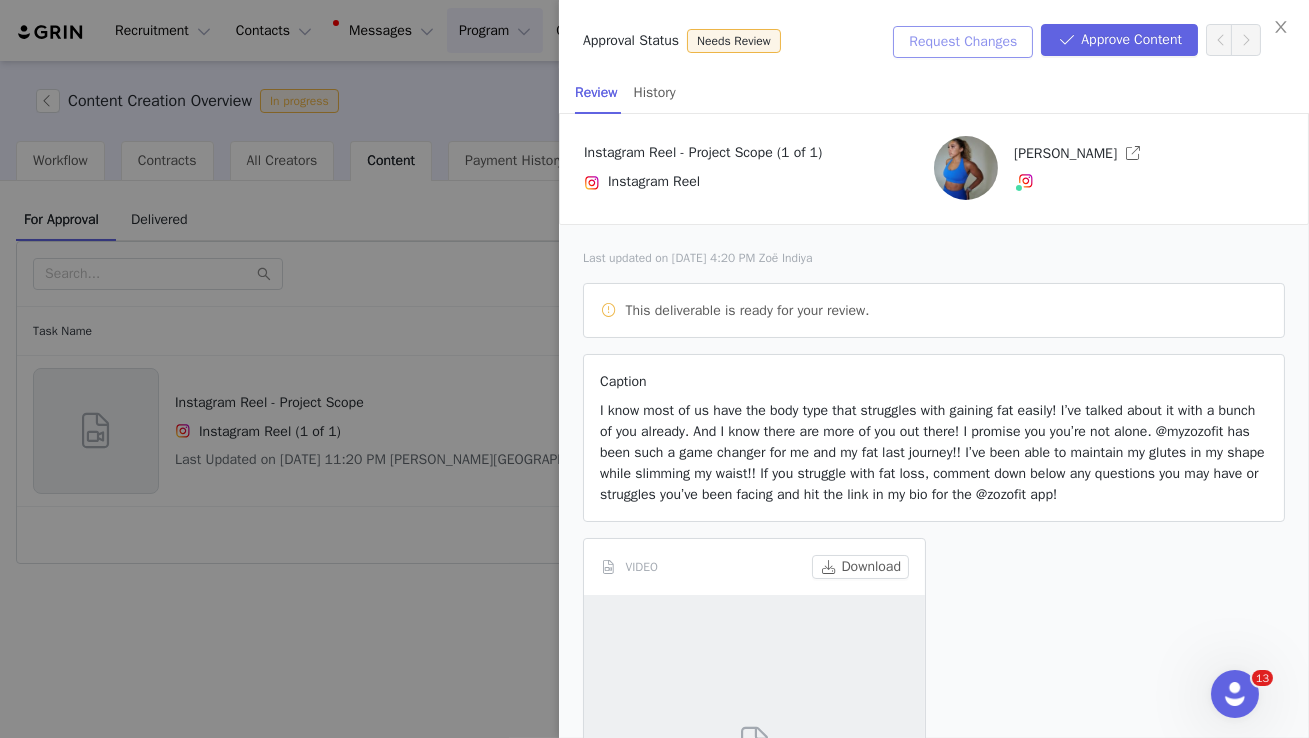 click on "Request Changes" at bounding box center (963, 42) 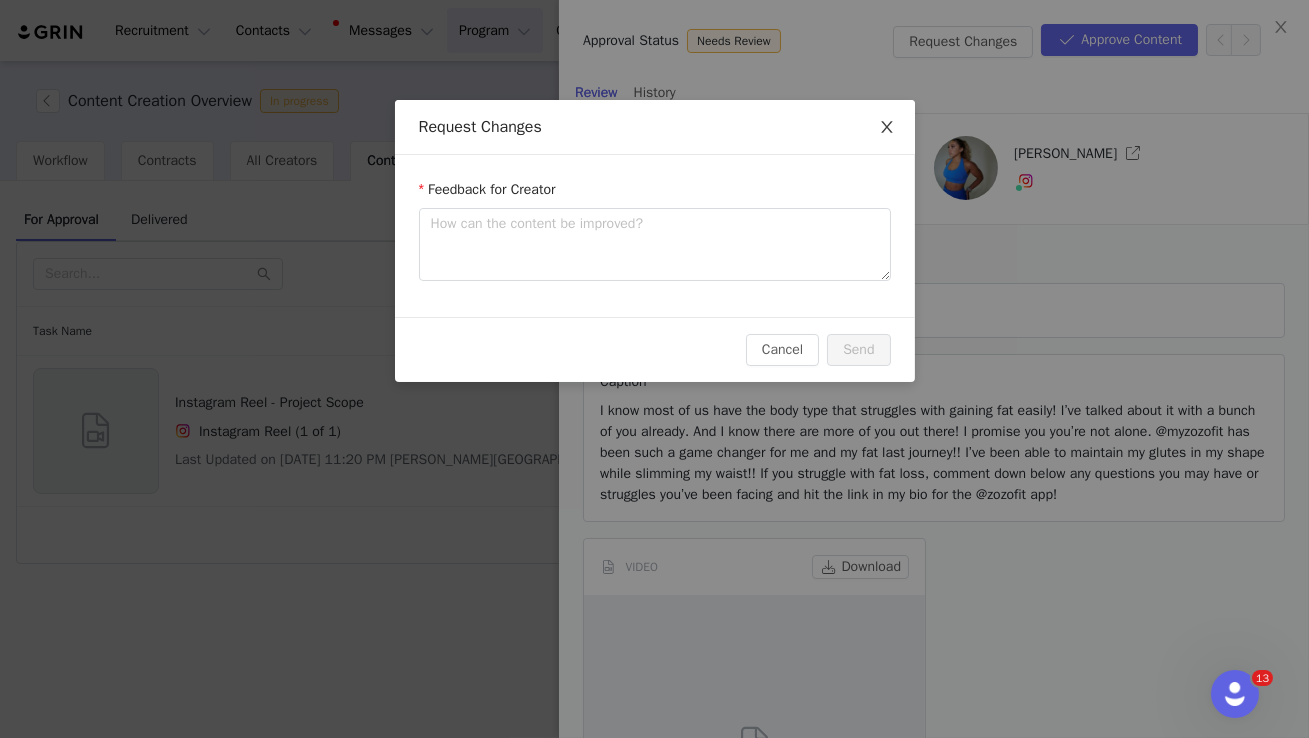 click 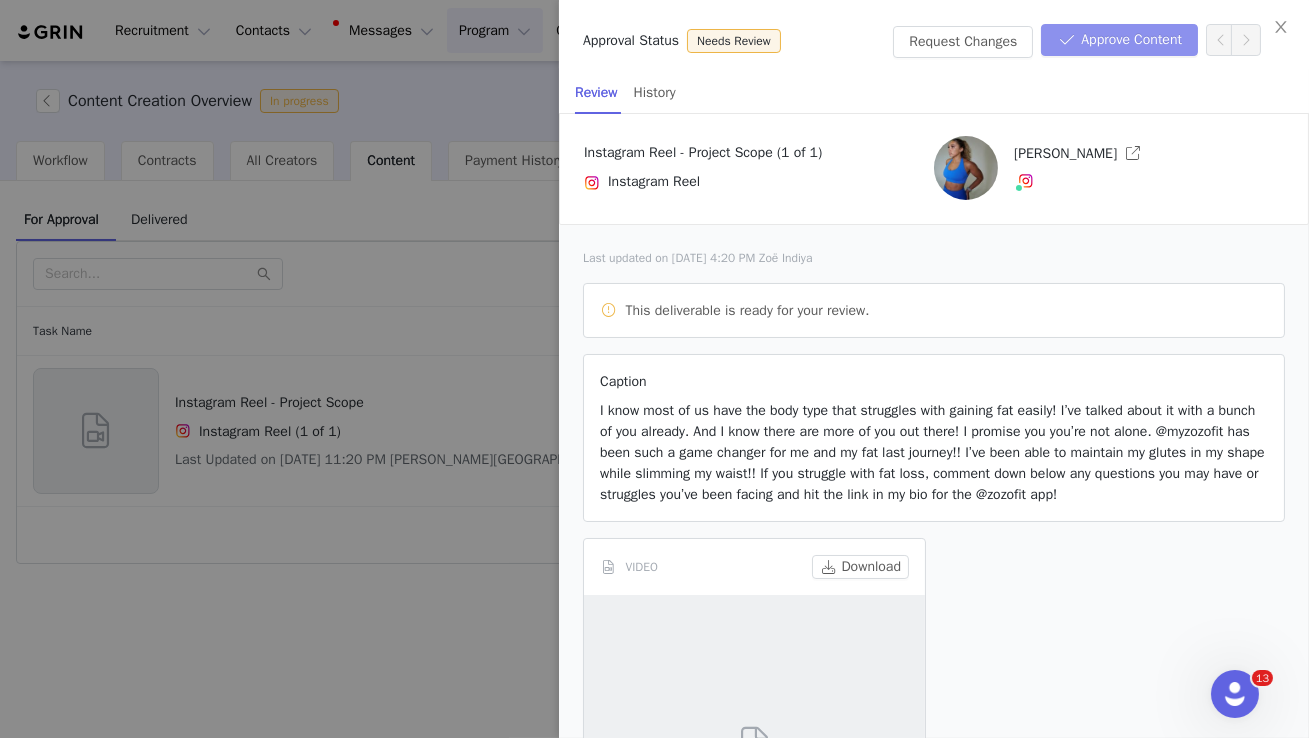 click on "Approve Content" at bounding box center [1119, 40] 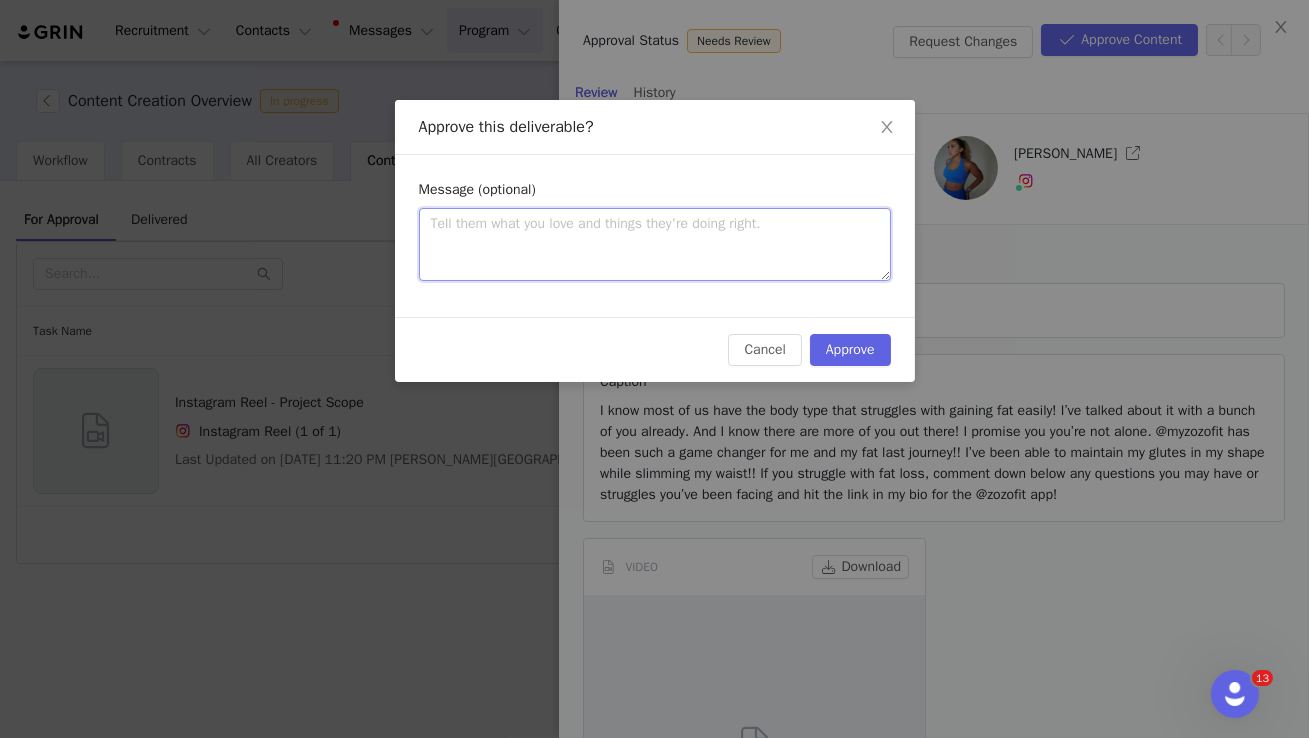click at bounding box center (655, 244) 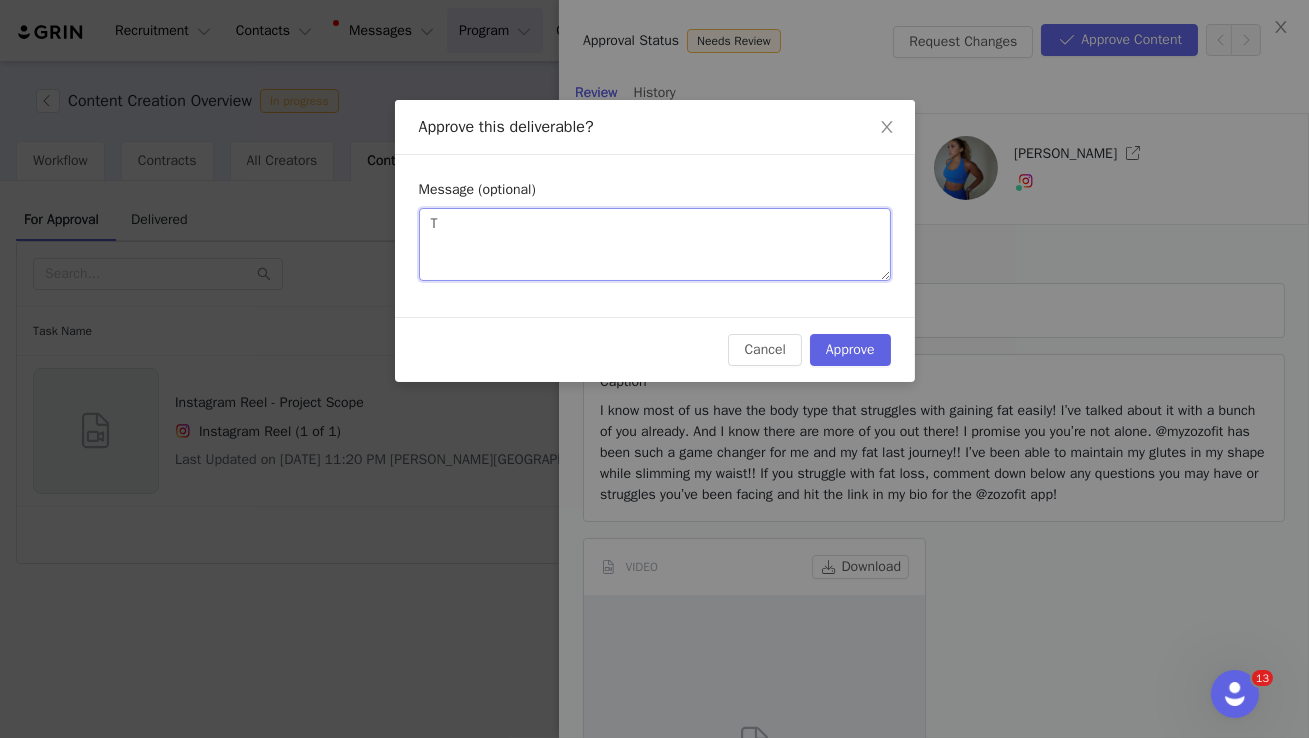 type 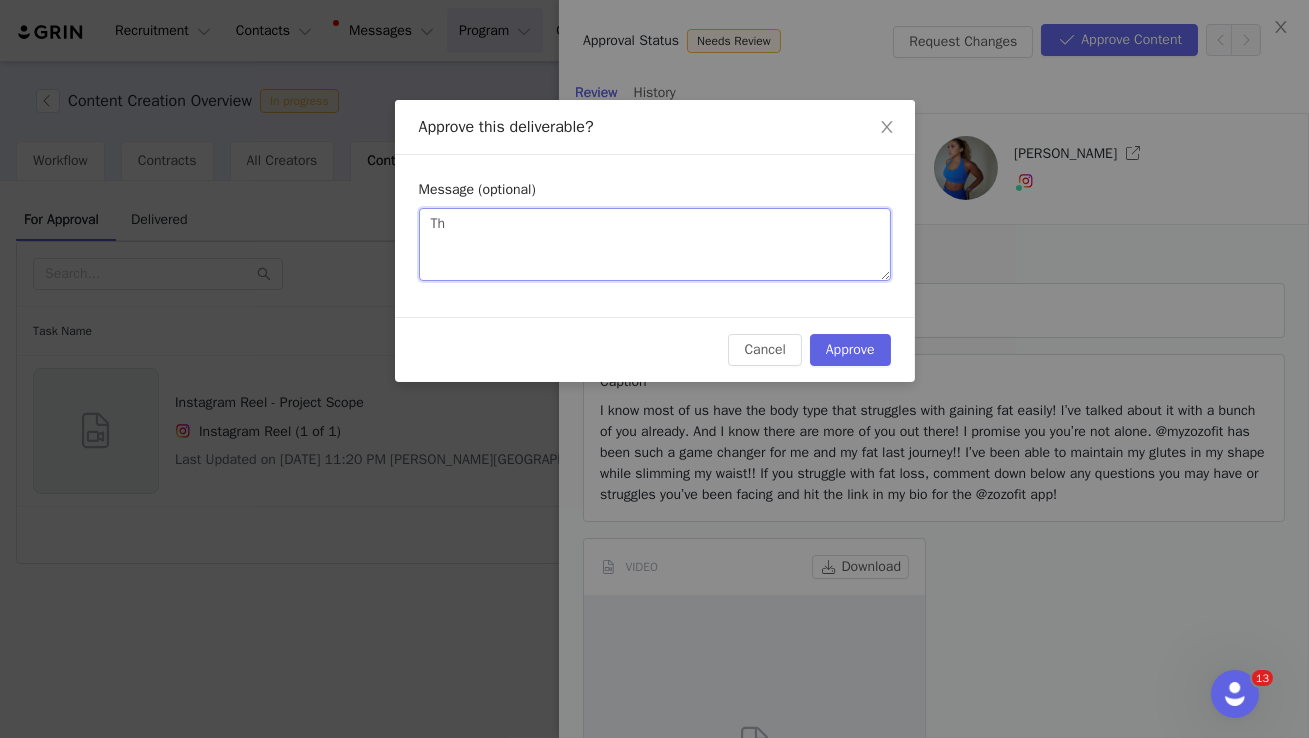 type 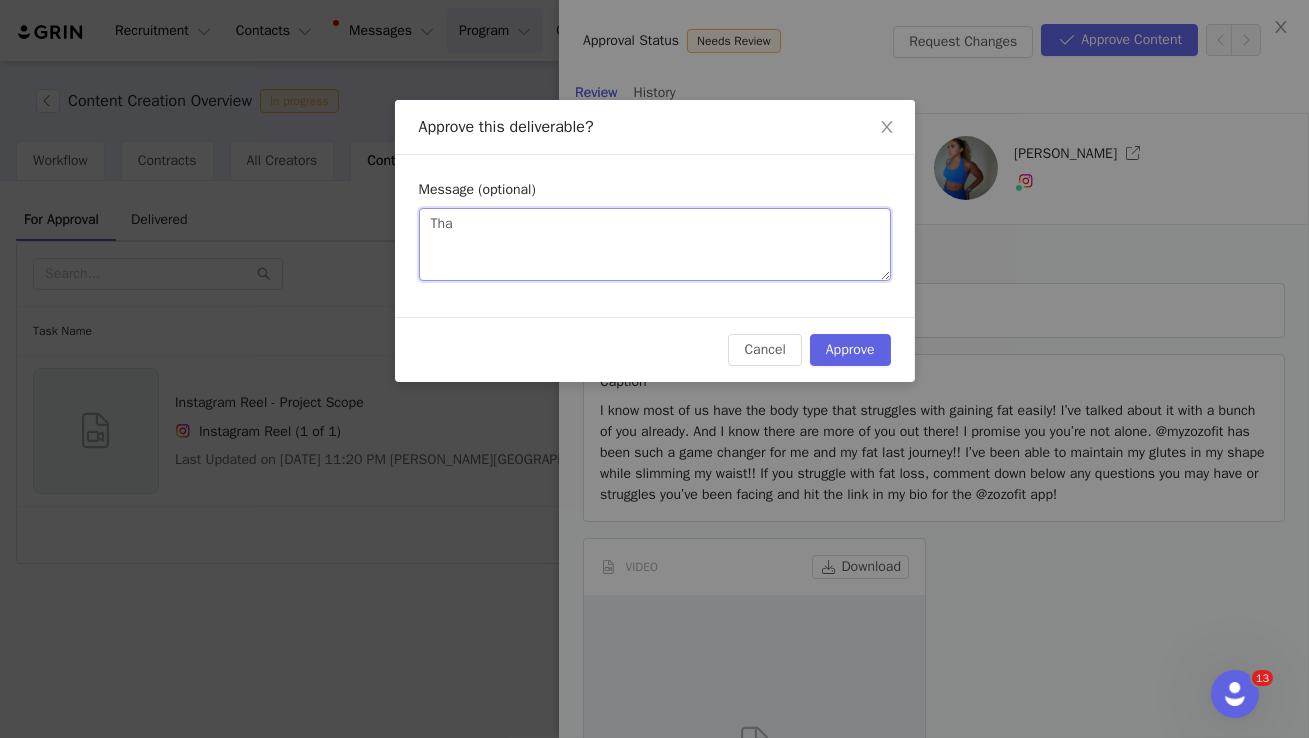 type 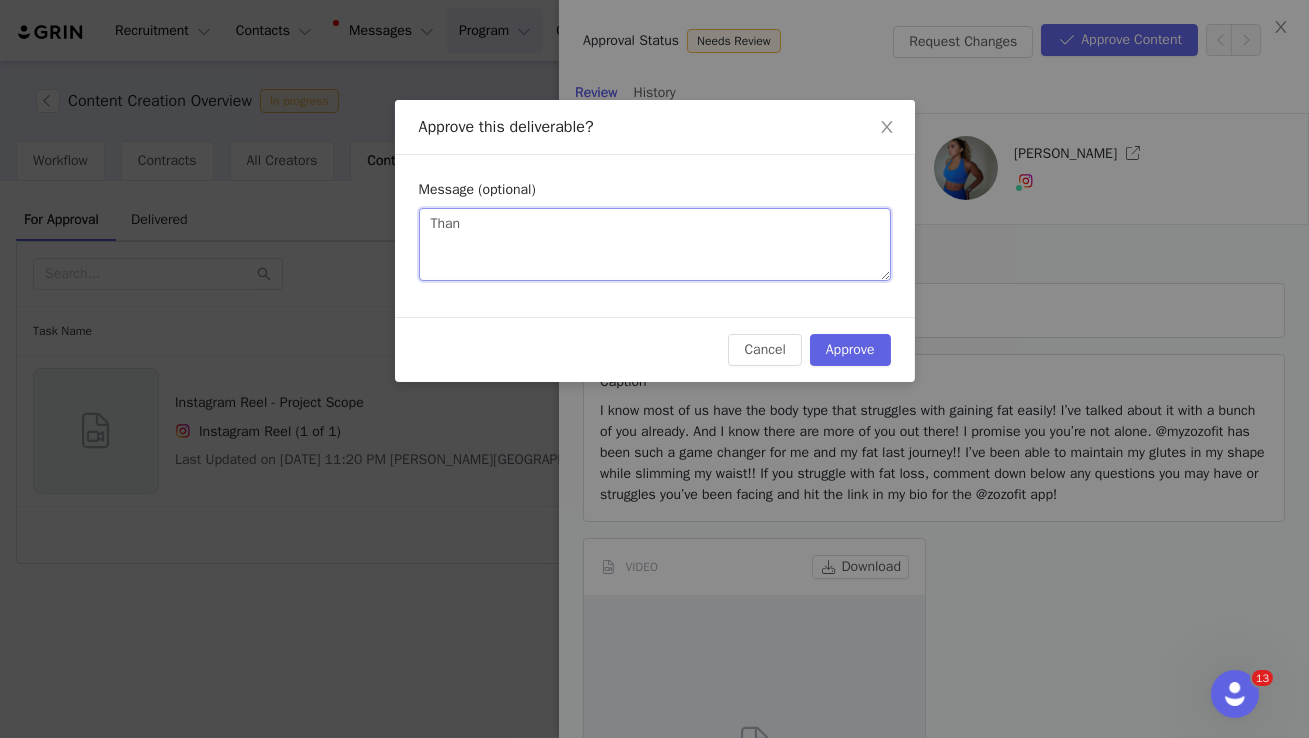type on "Thank" 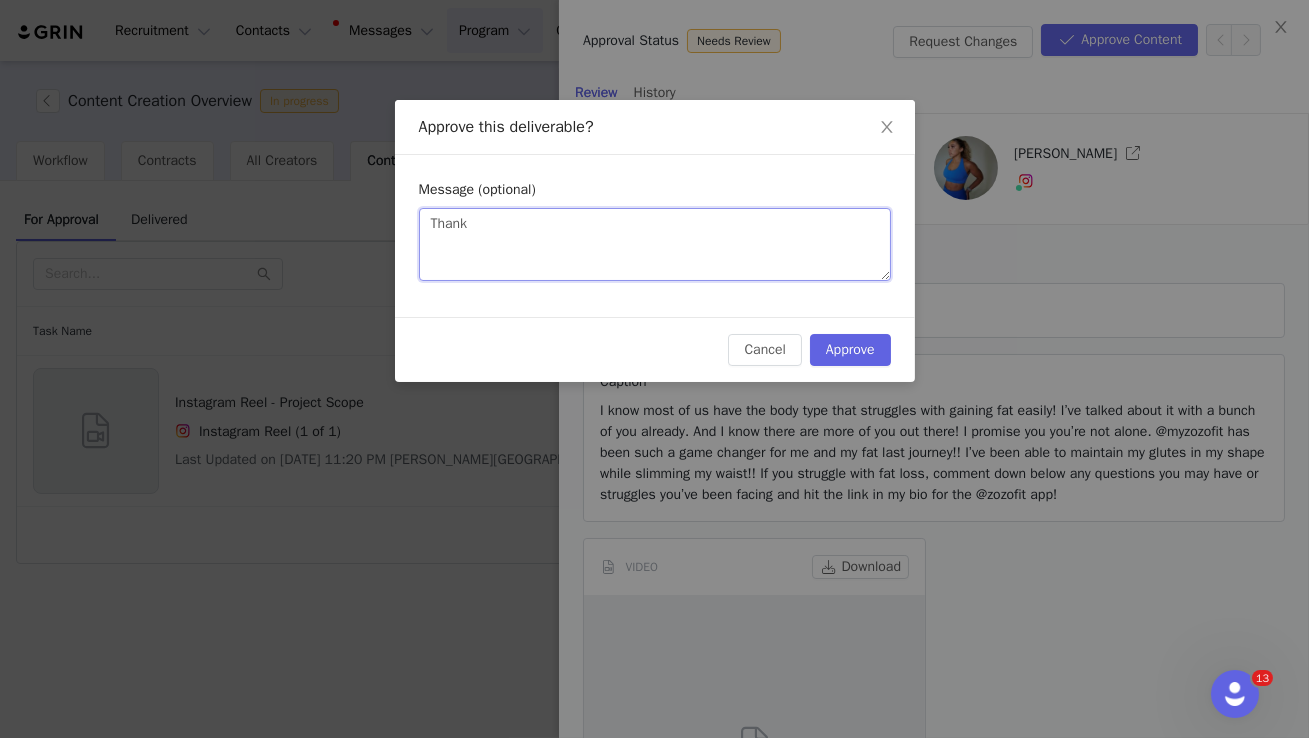 type 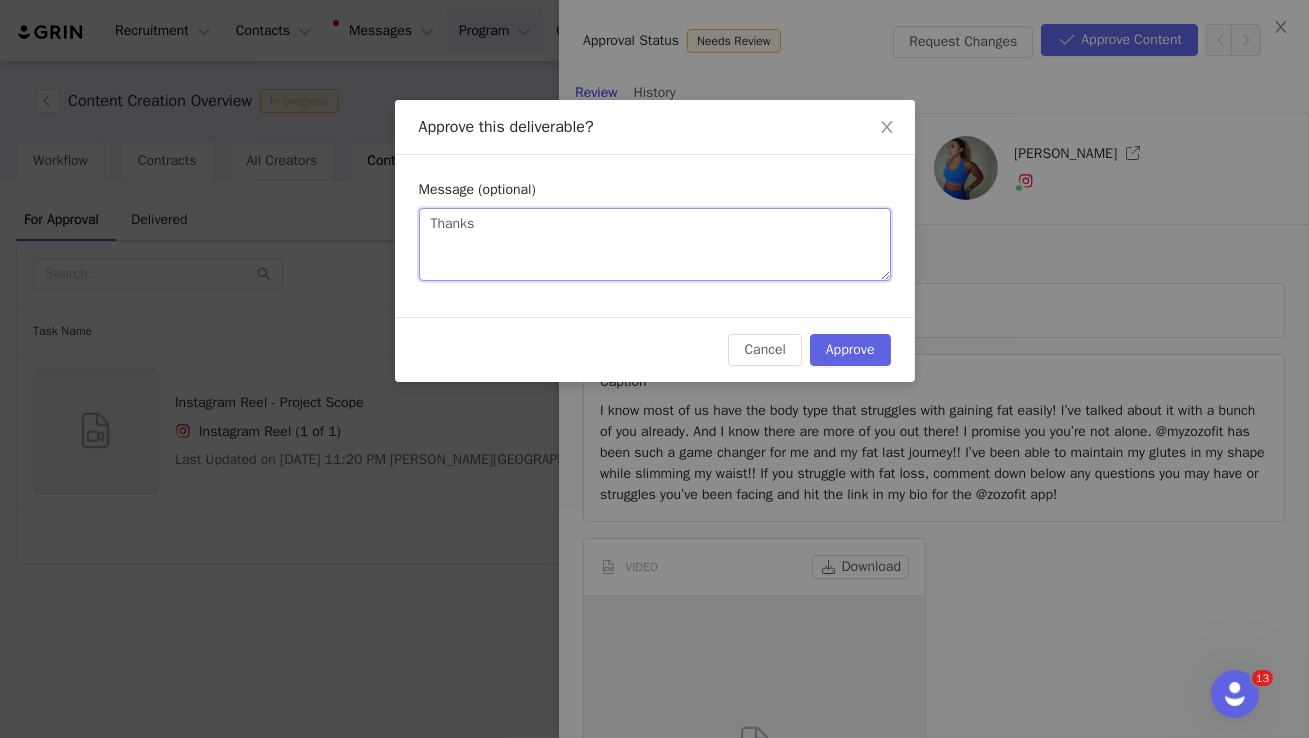 type 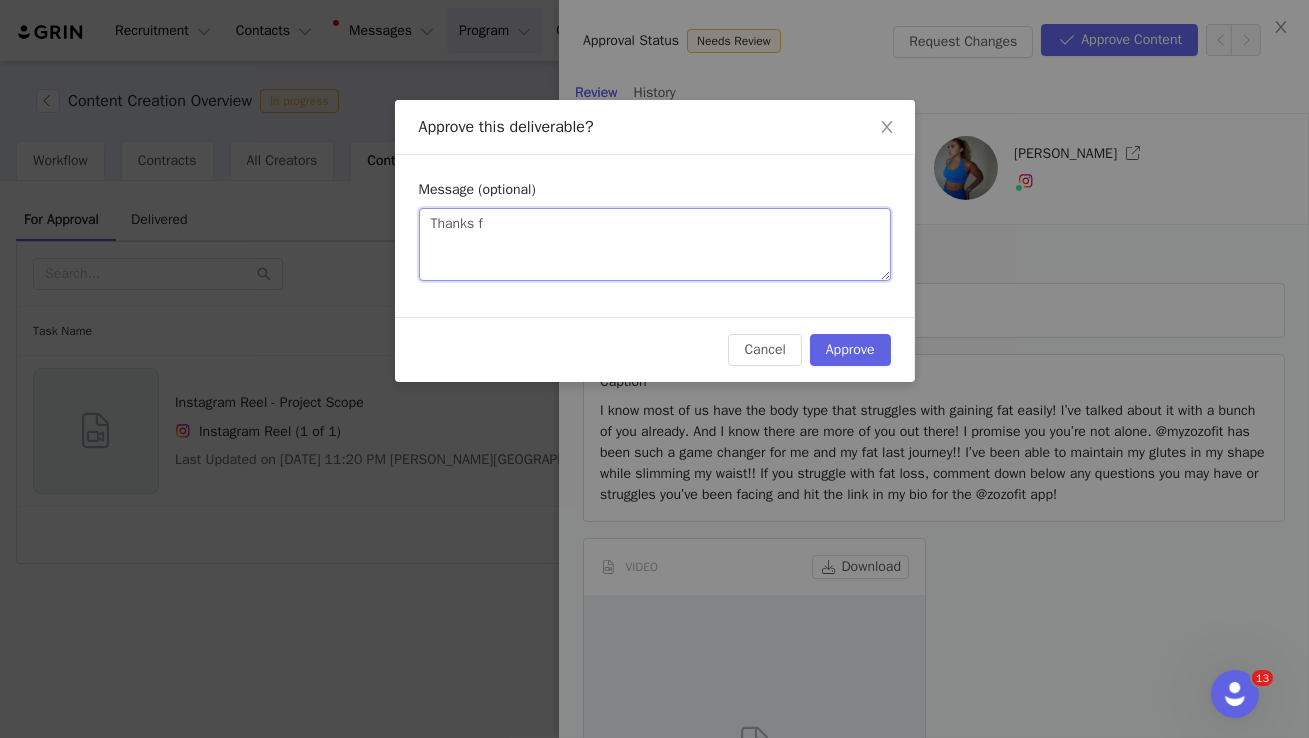 type 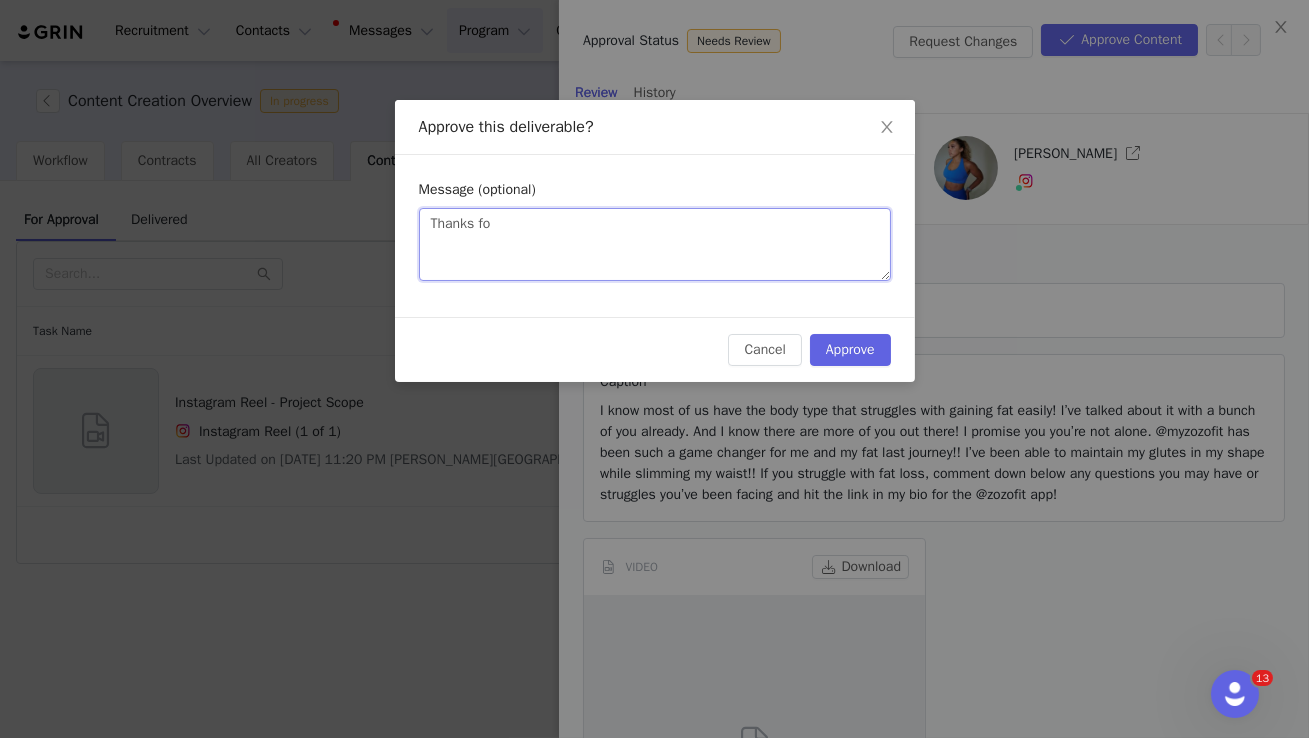 type 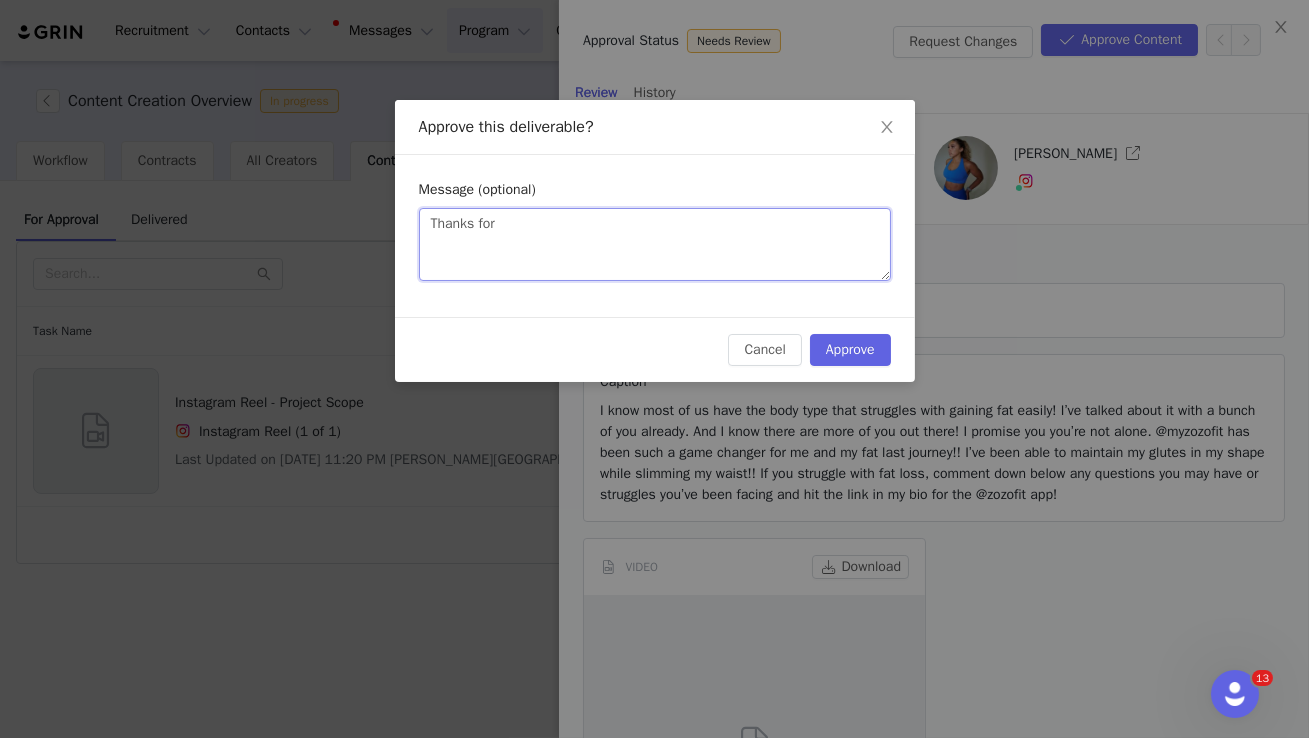 type 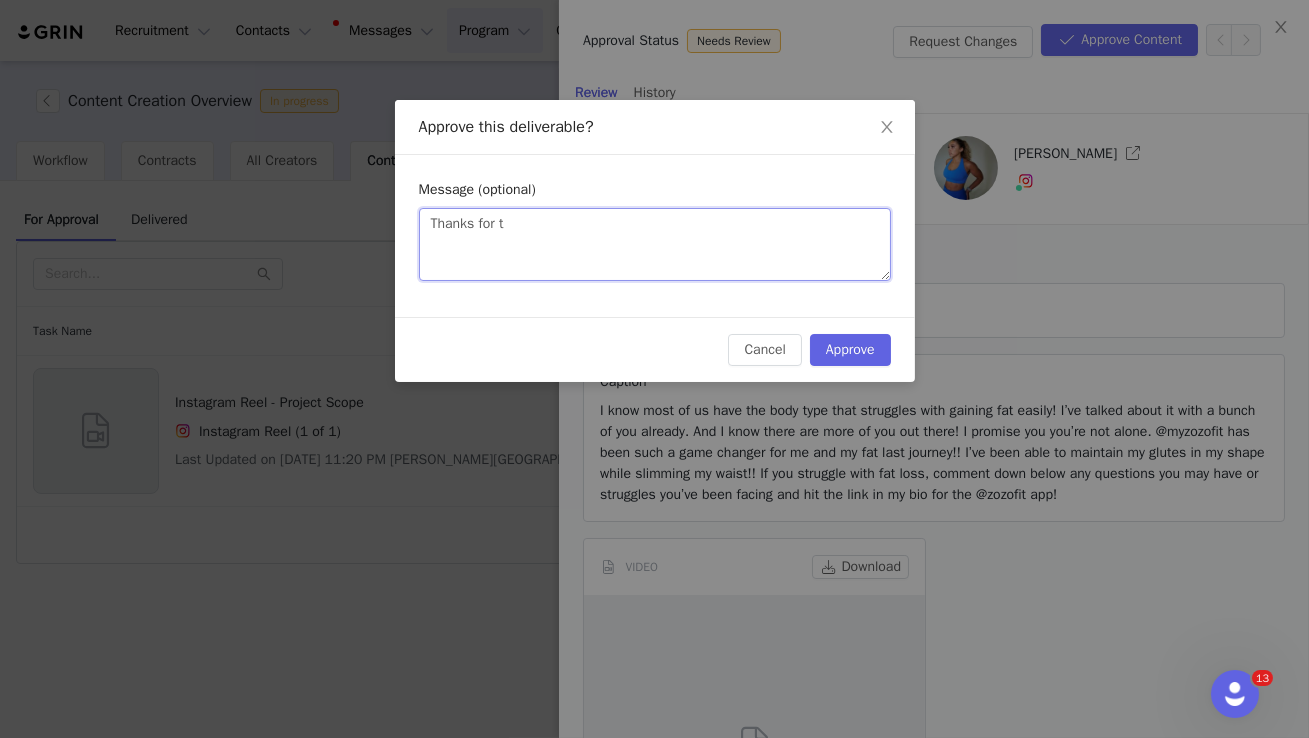 type 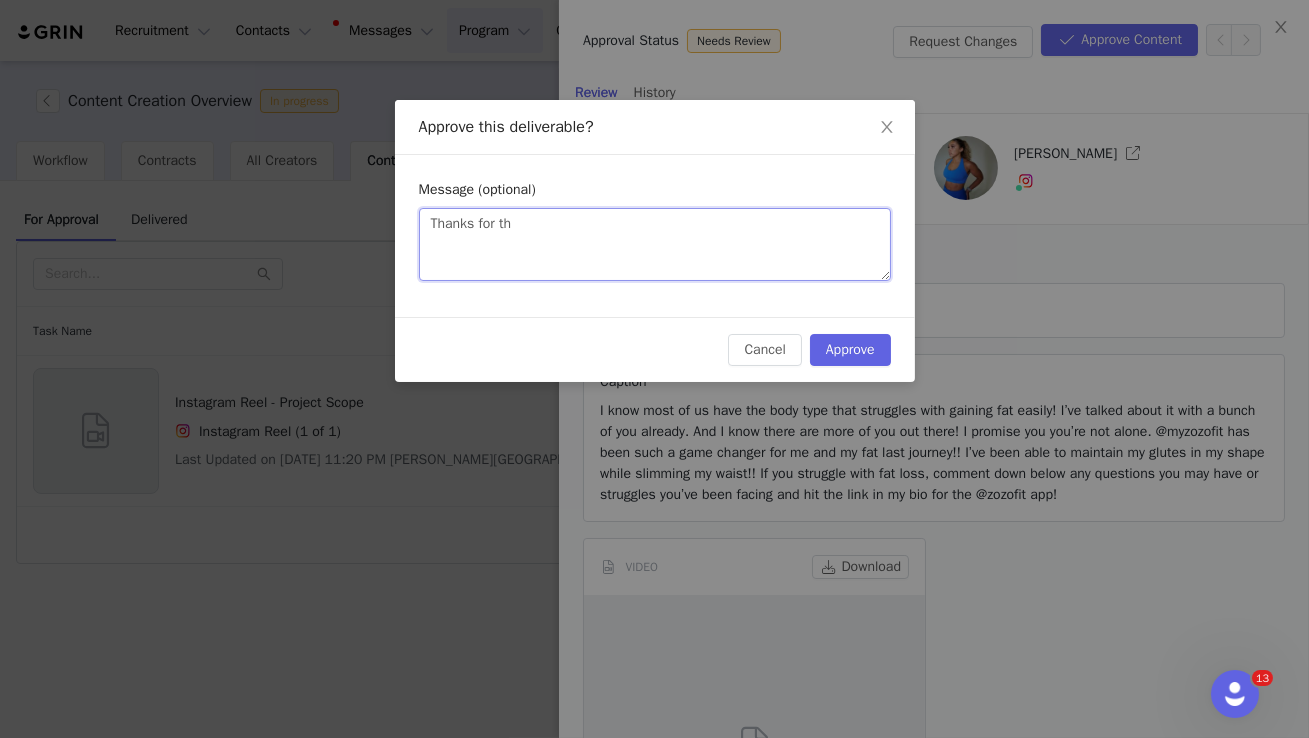 type 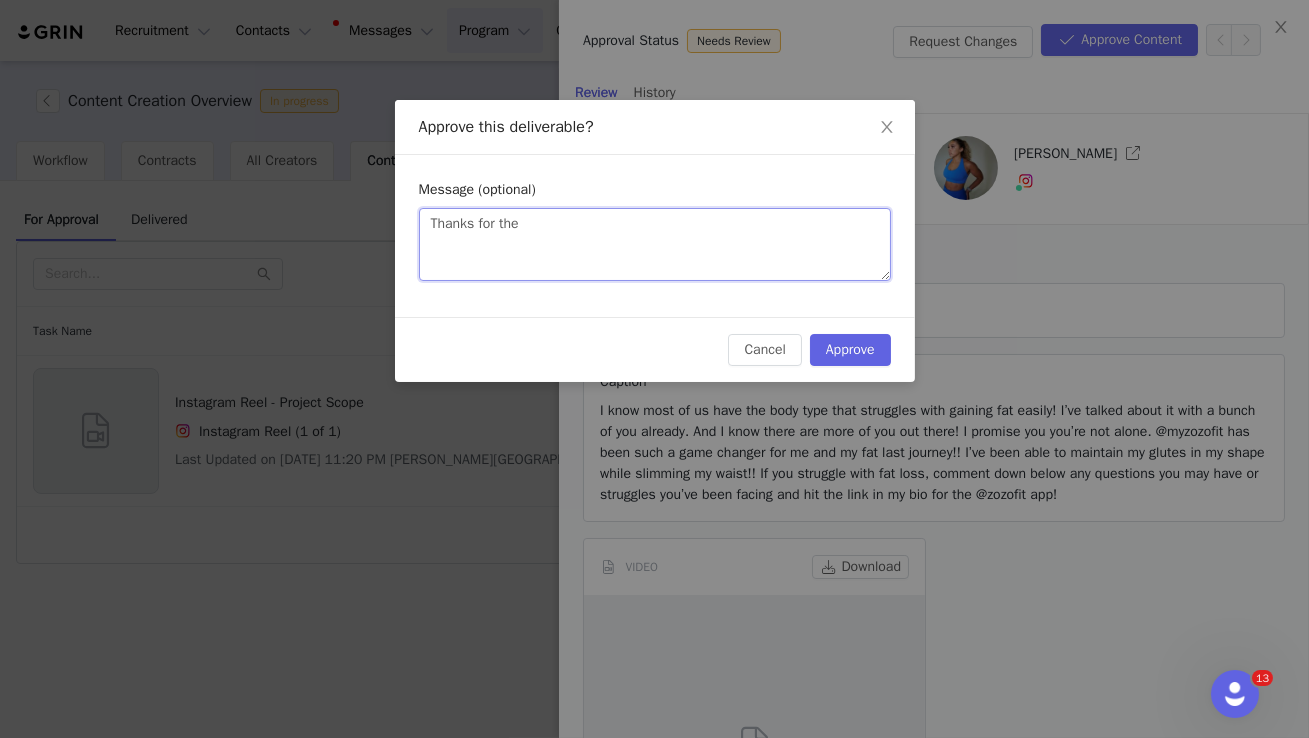 type 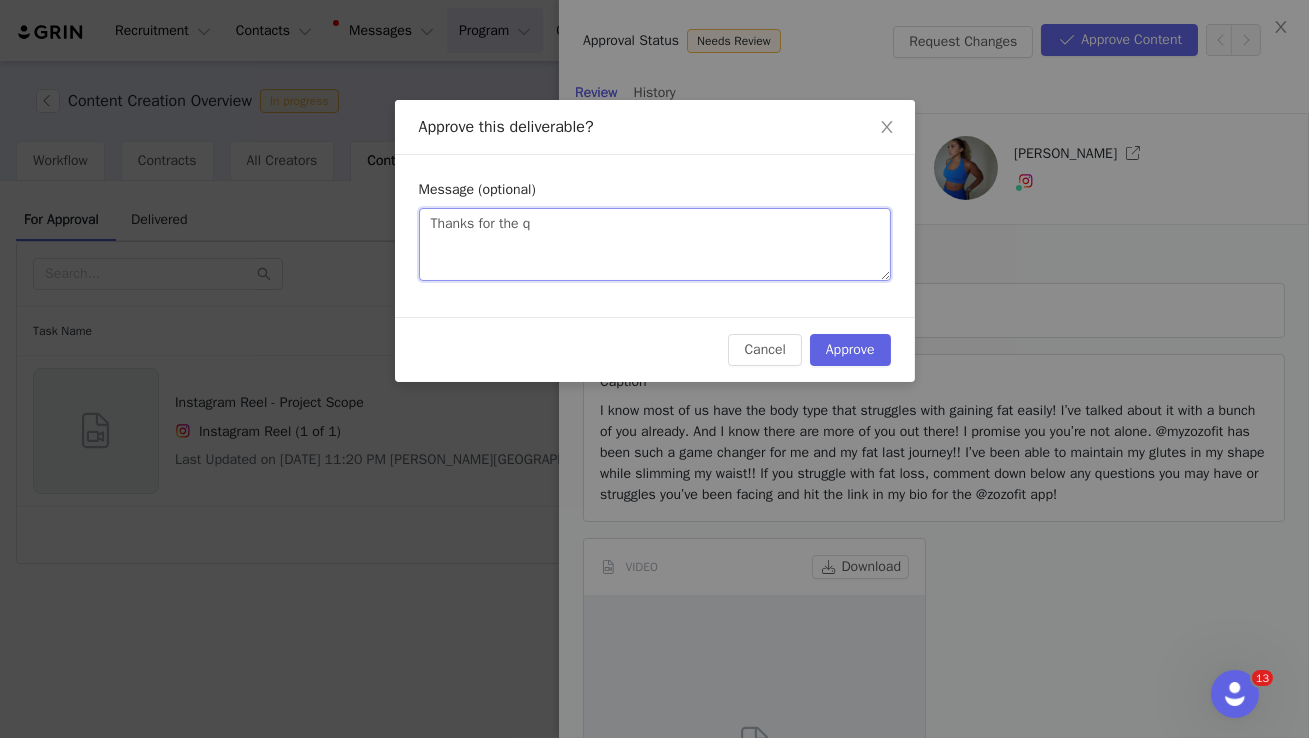 type 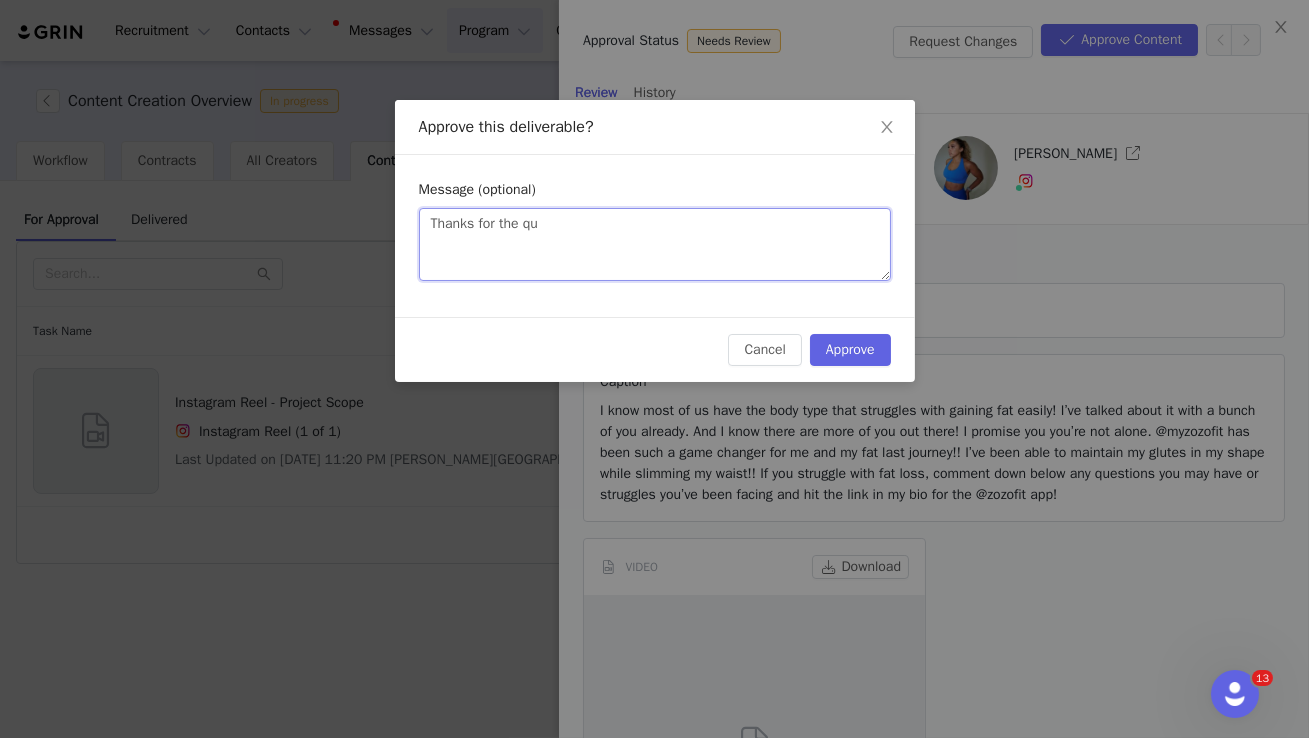 type 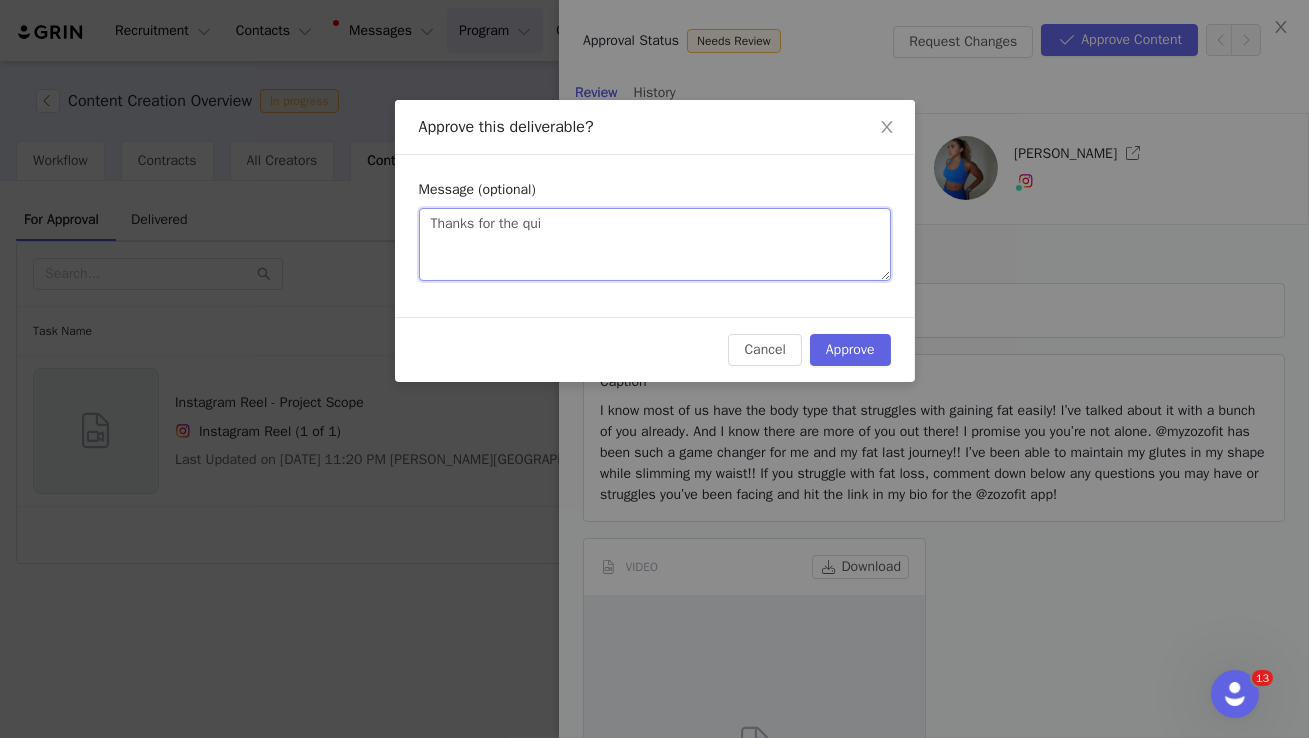 type 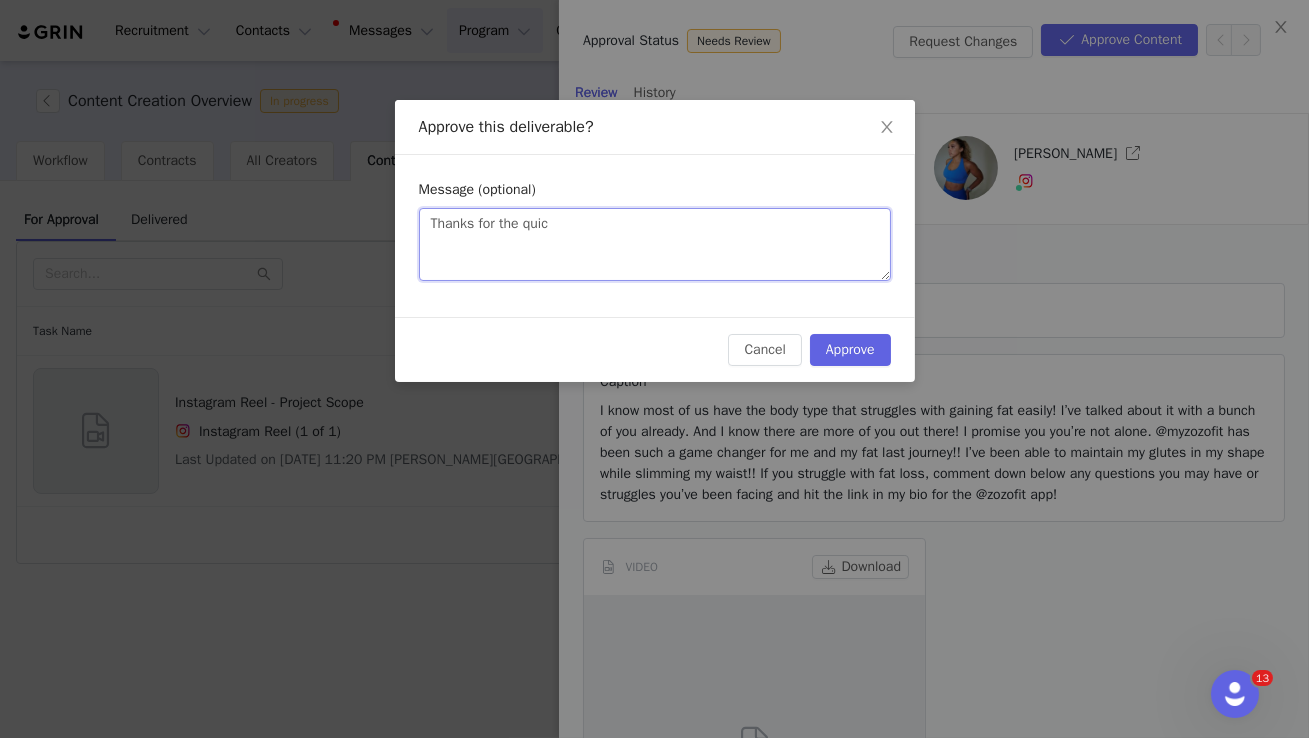 type 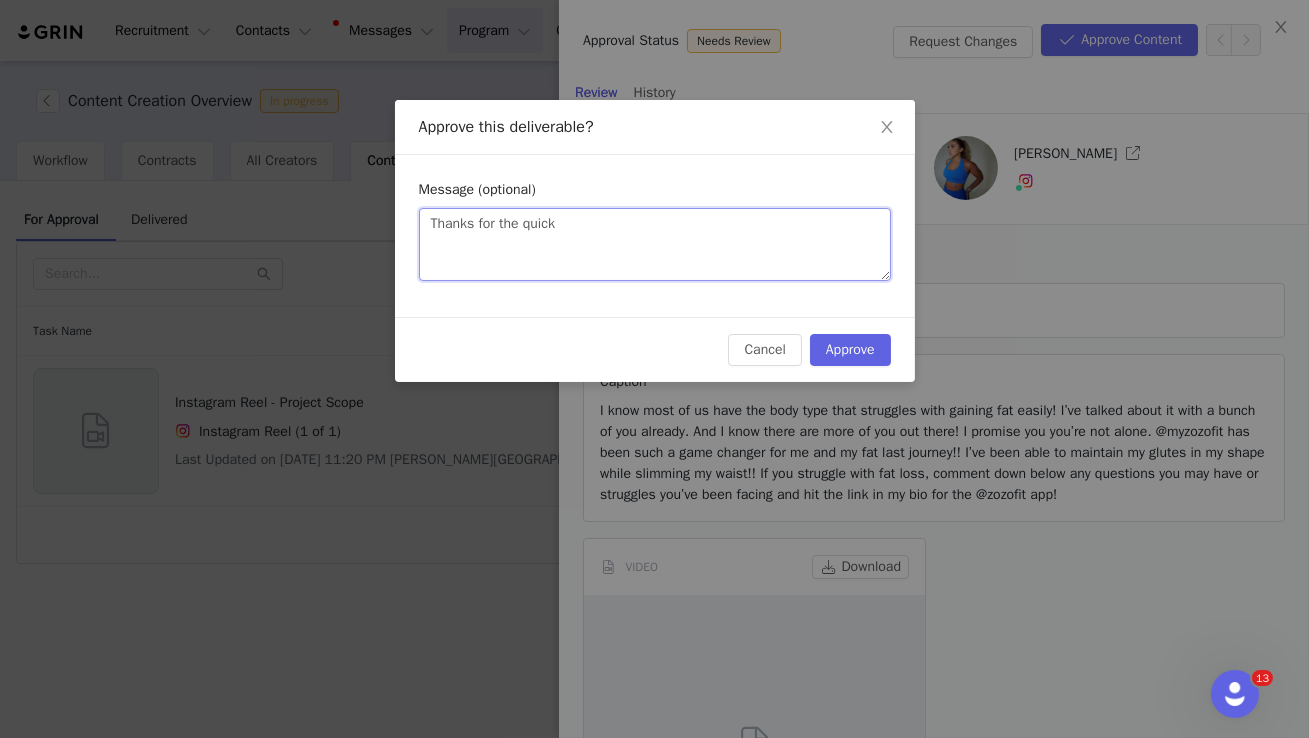 type 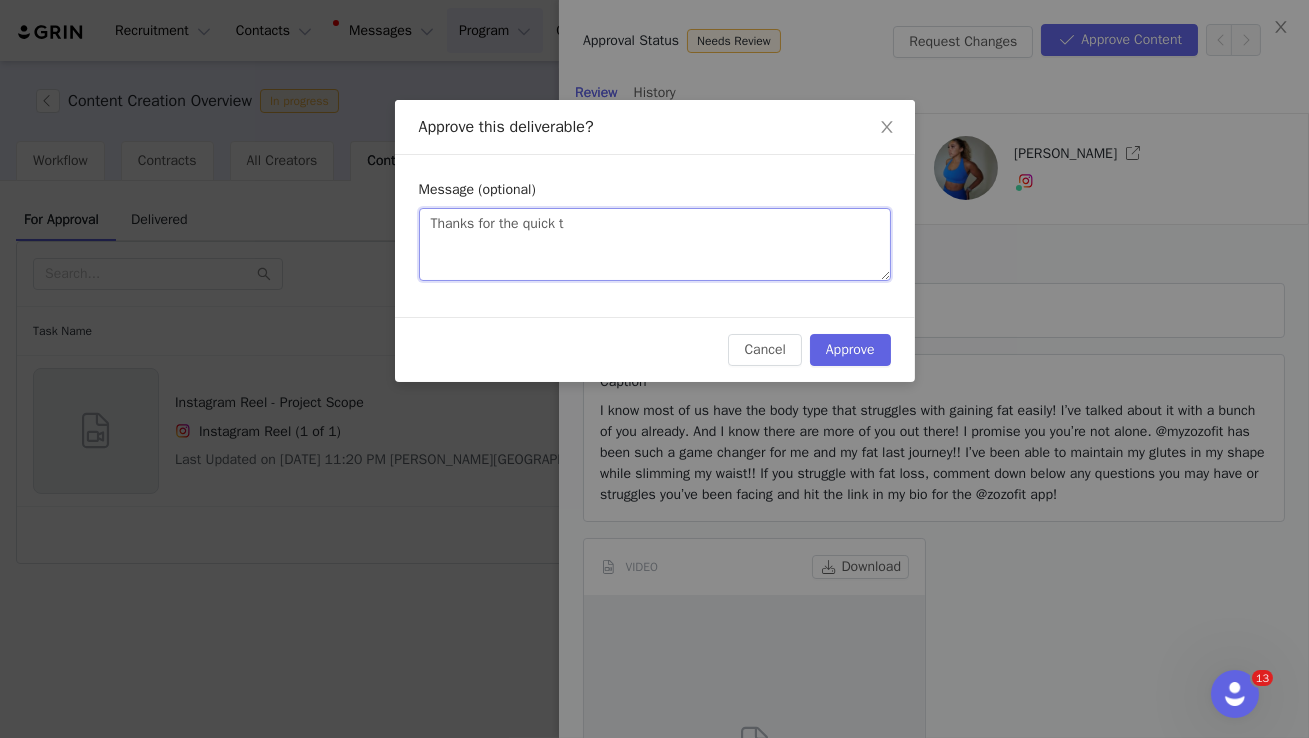 type 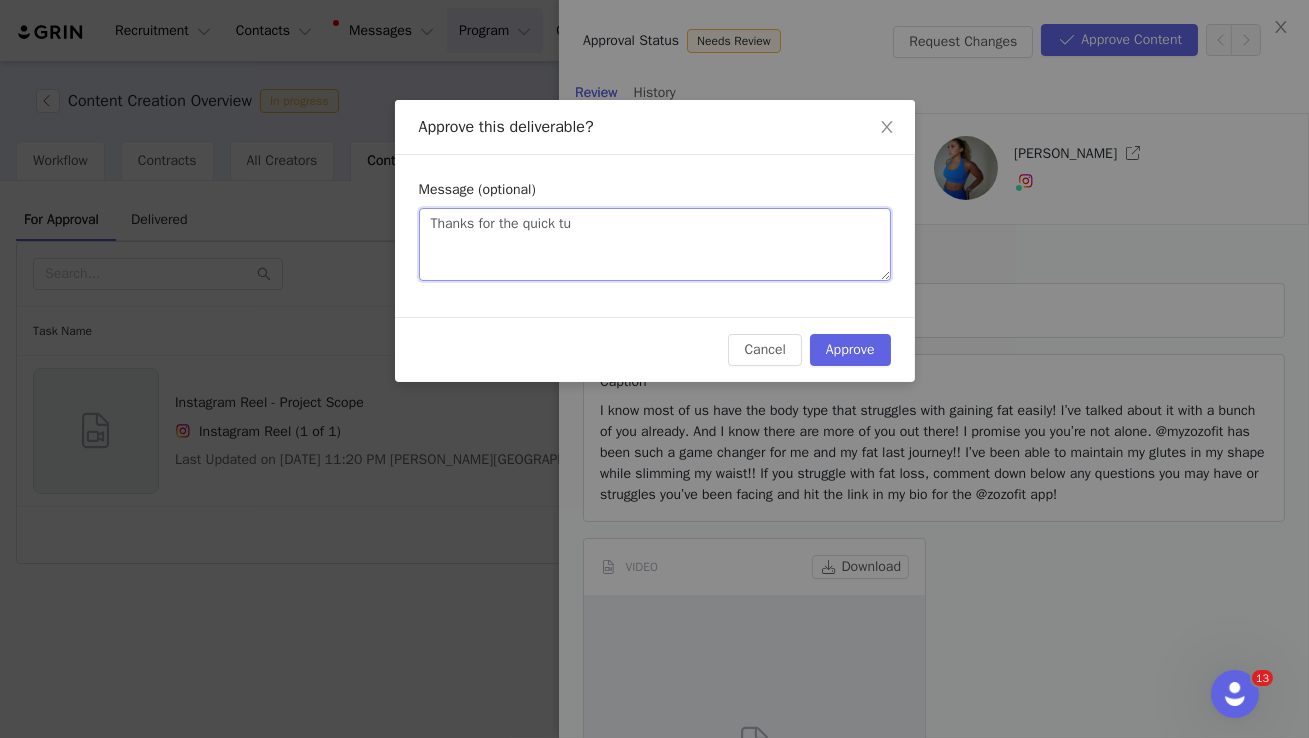 type 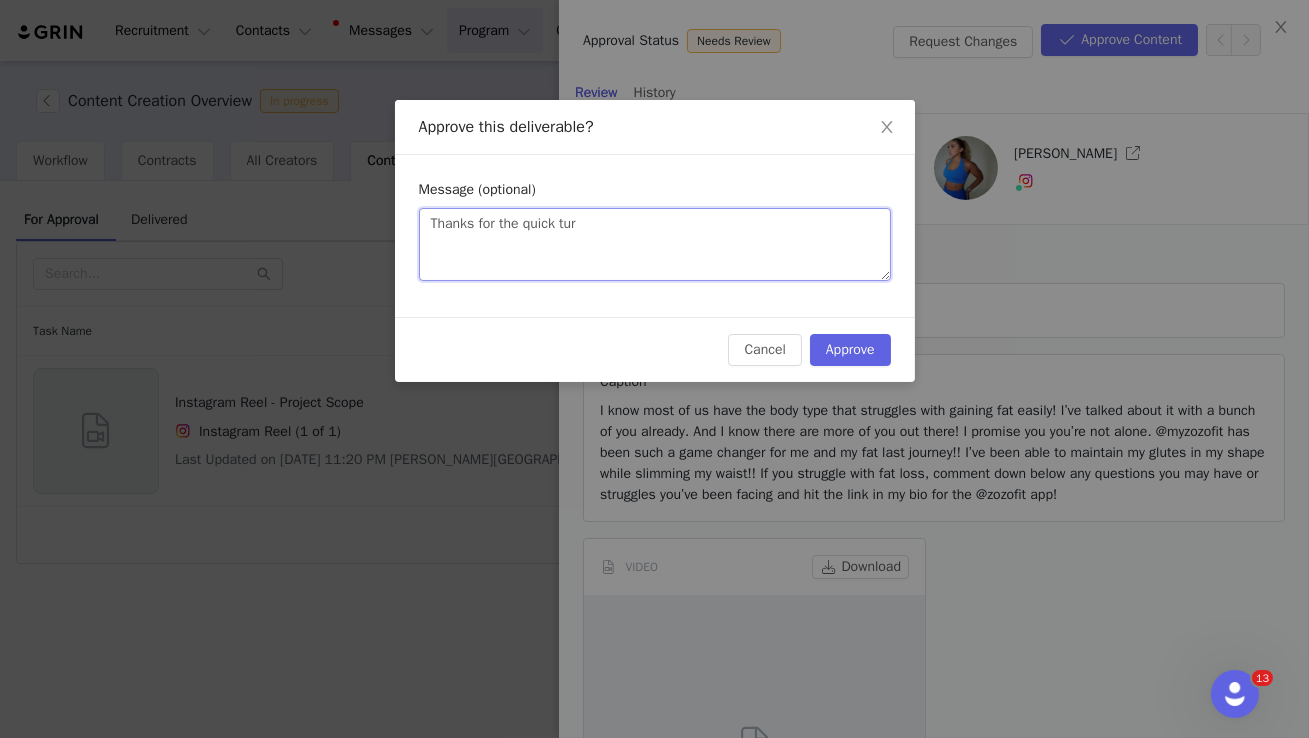 type 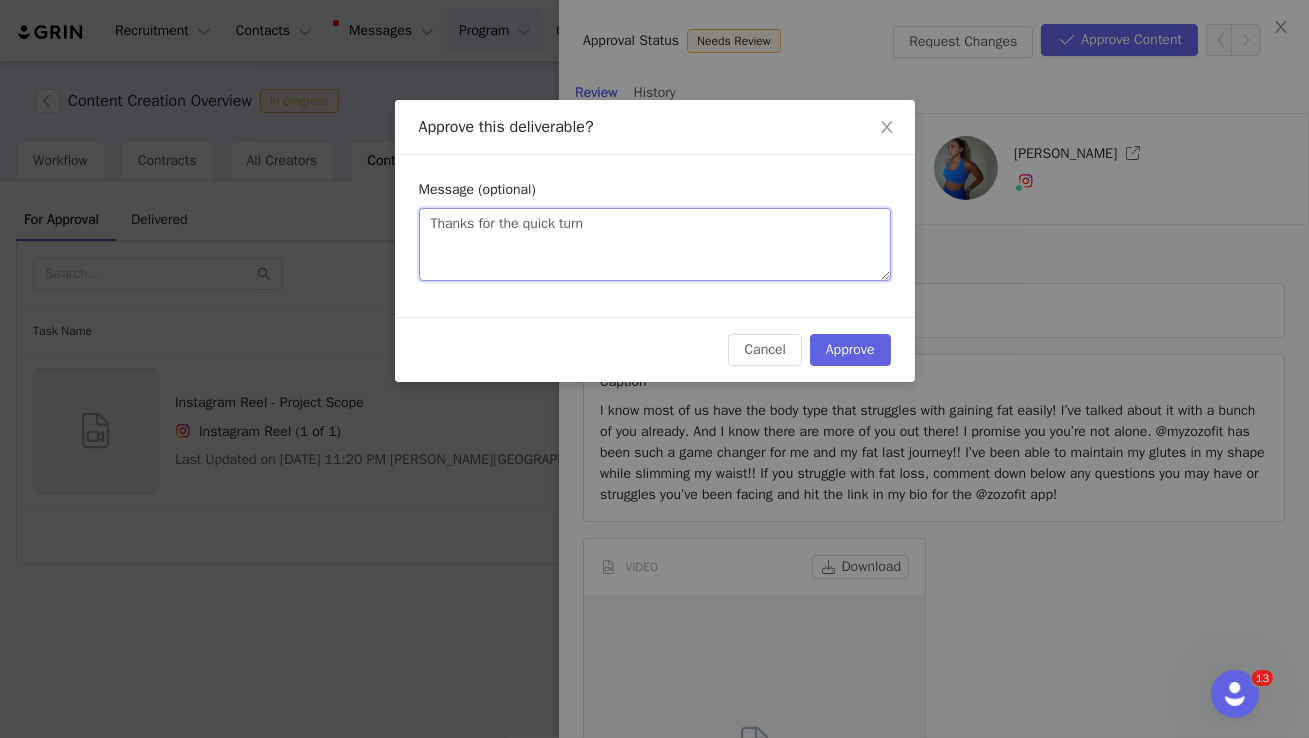 type 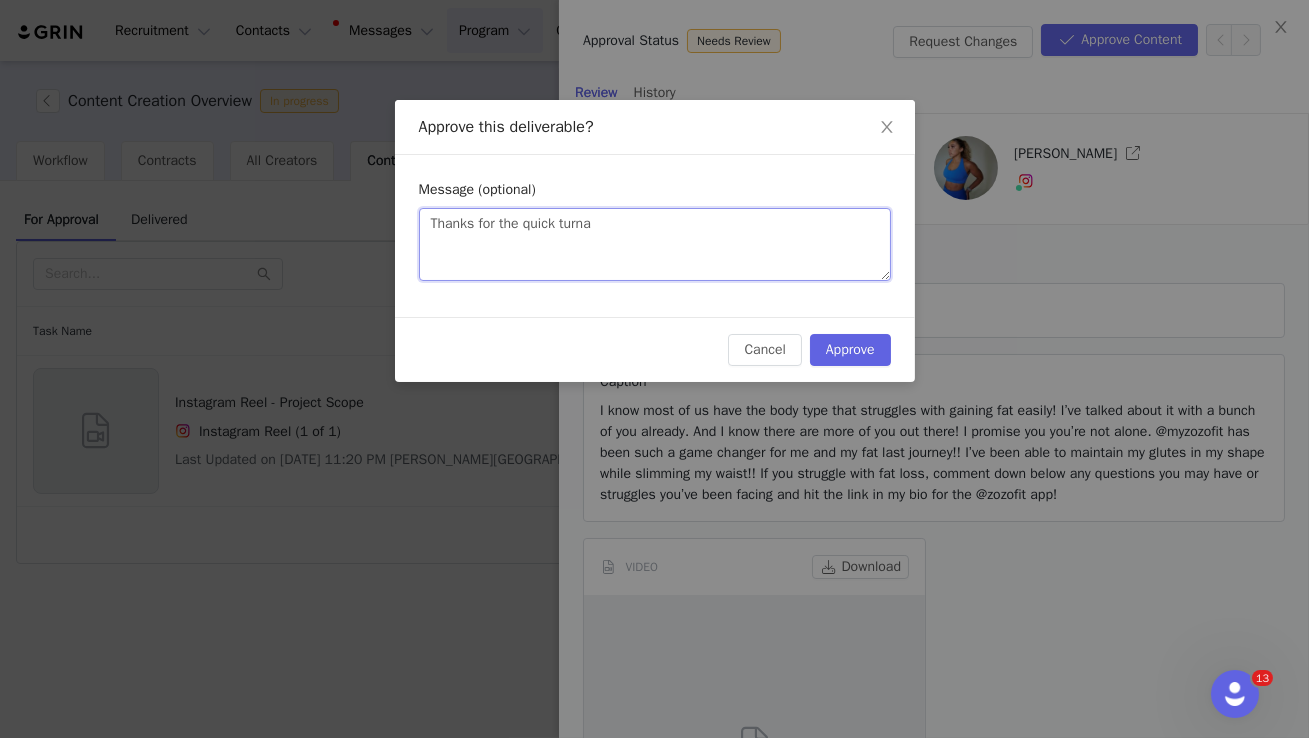 type 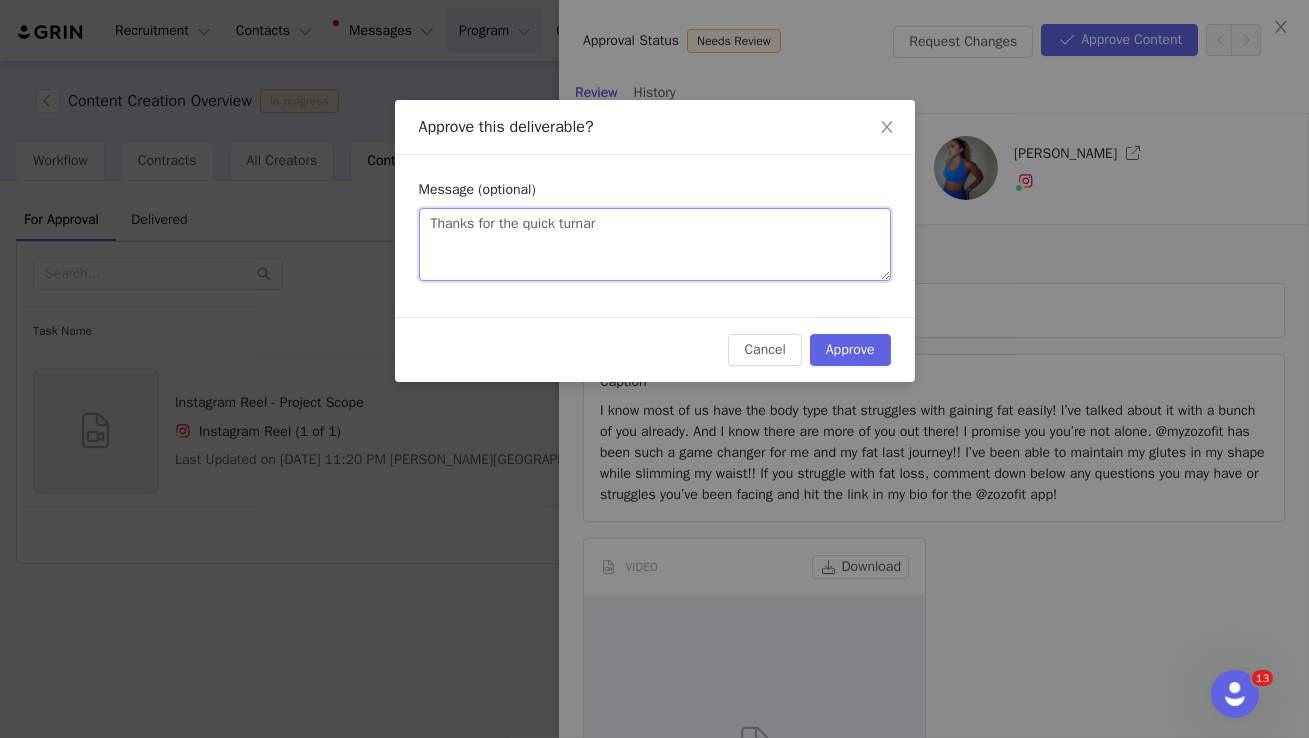 type 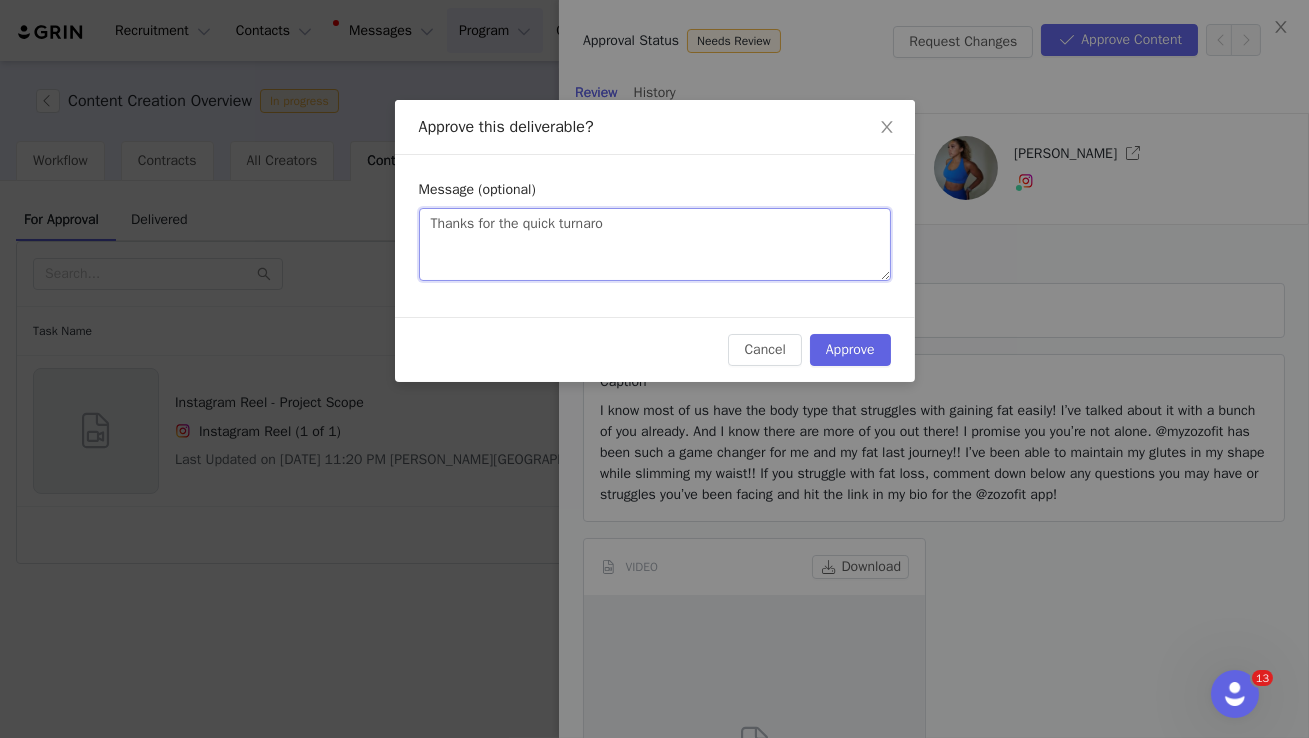 type 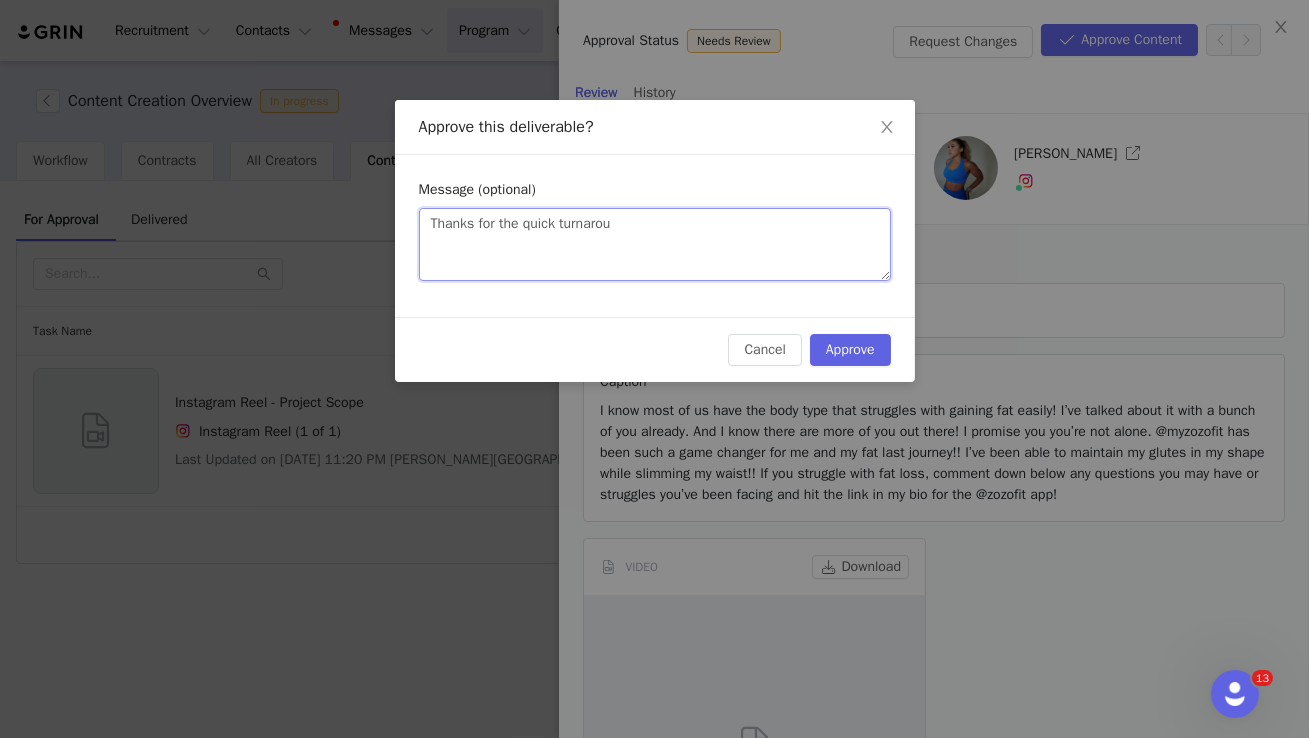 type 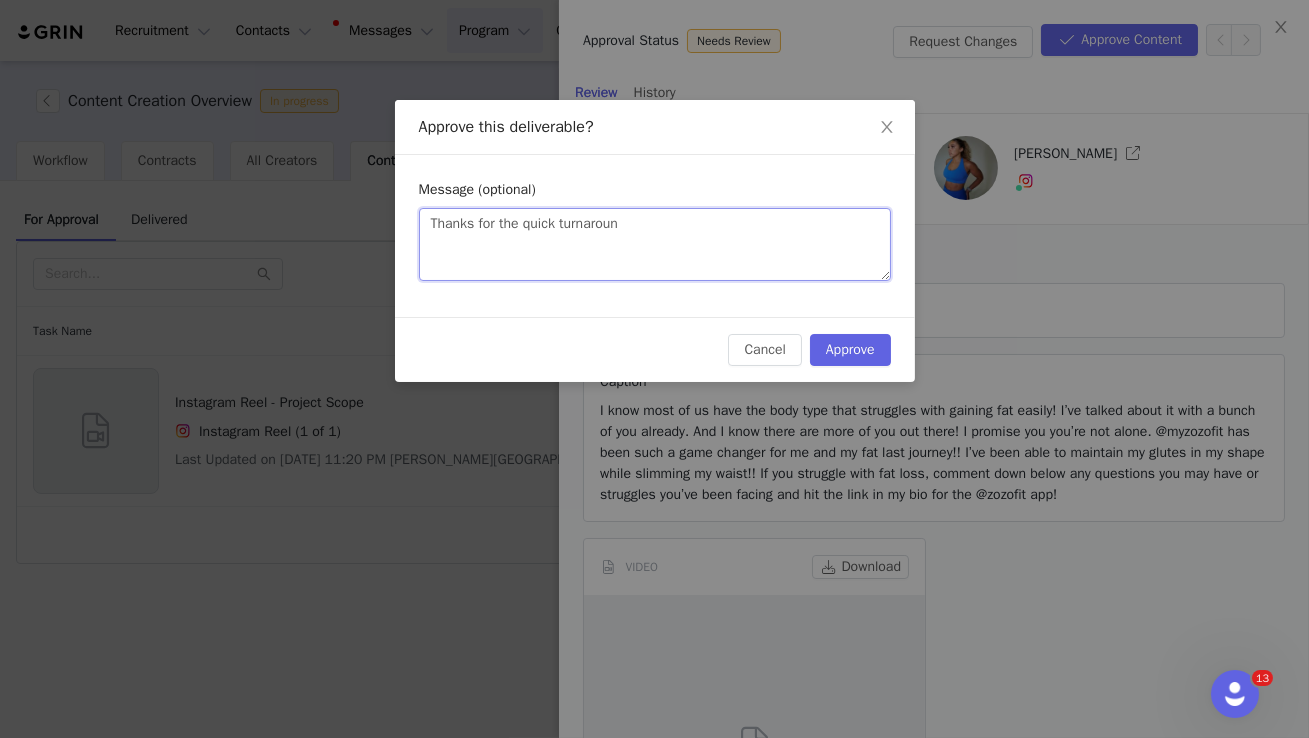 type 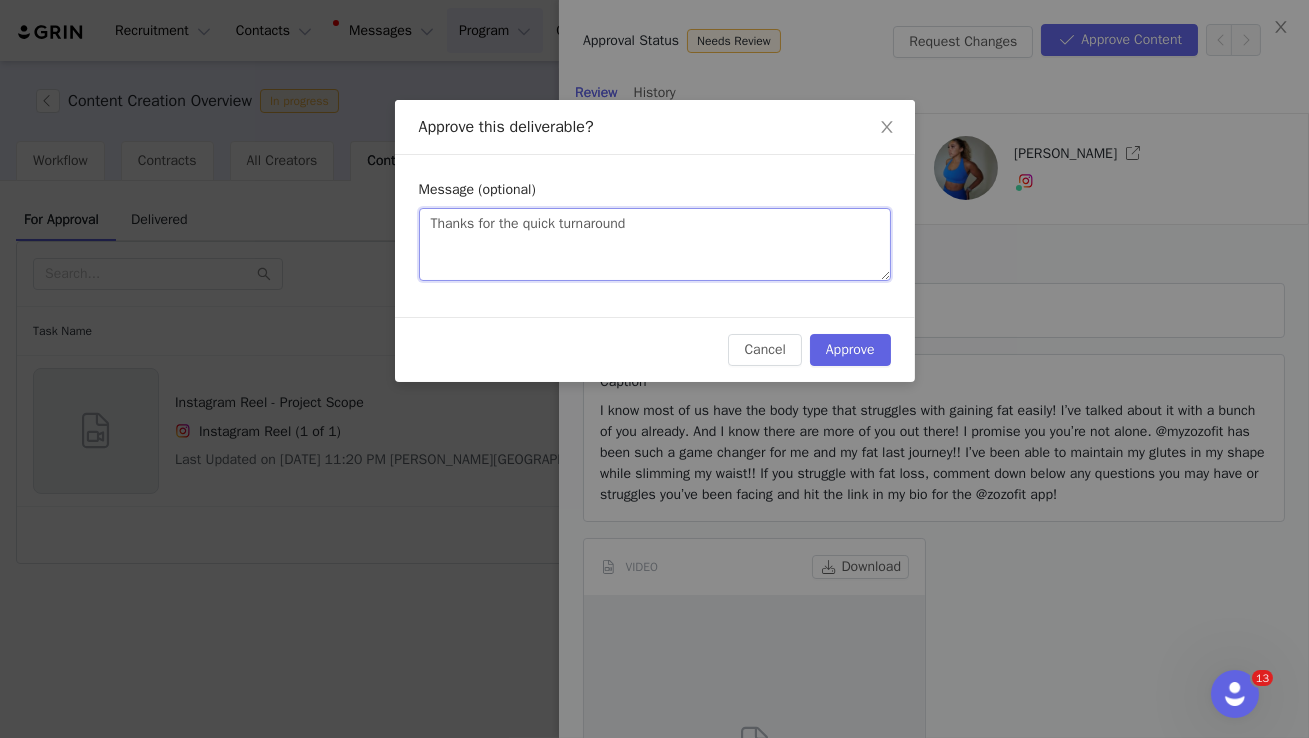 drag, startPoint x: 650, startPoint y: 219, endPoint x: 504, endPoint y: 227, distance: 146.21901 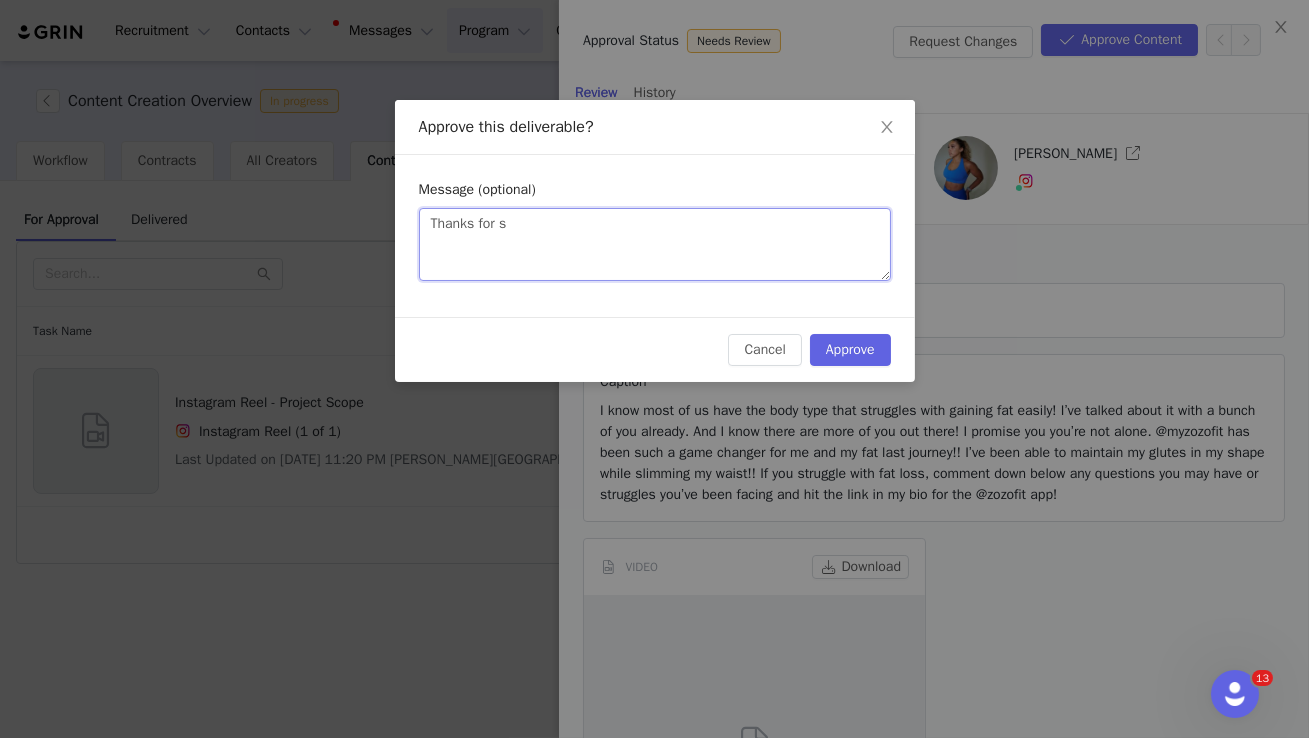 type 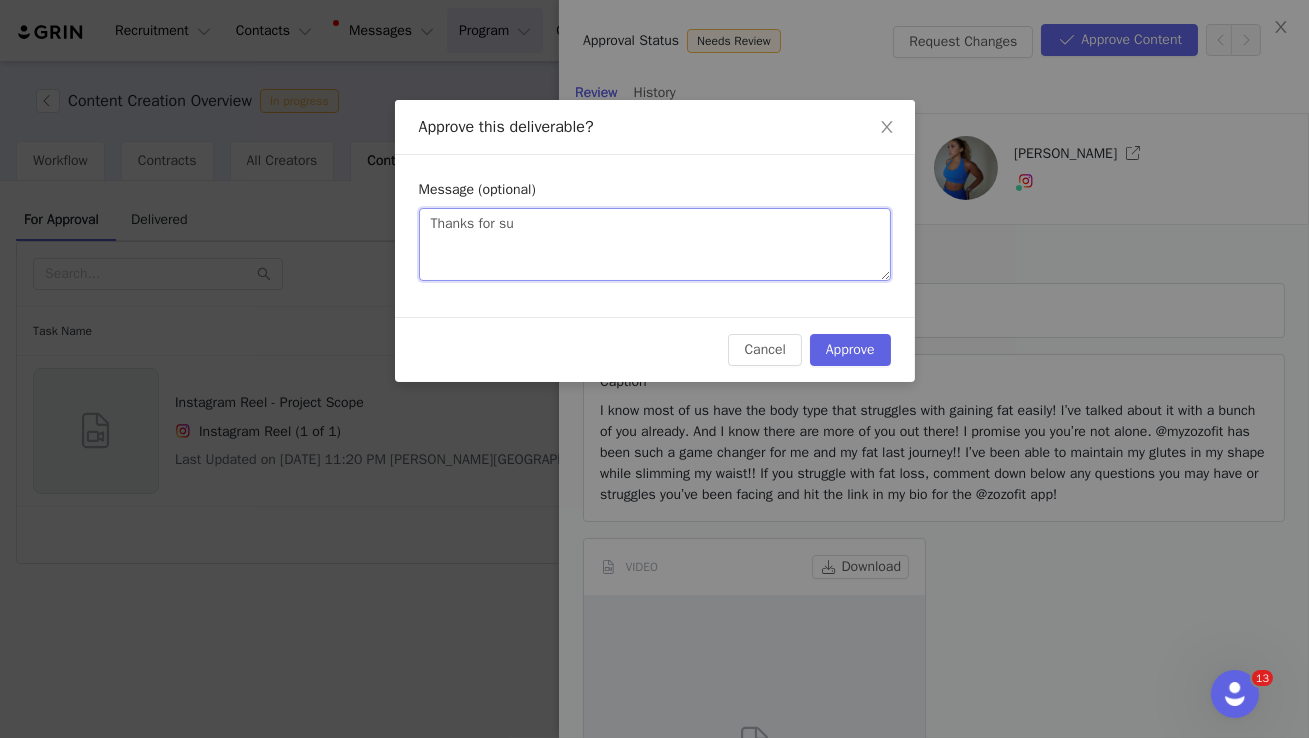 type 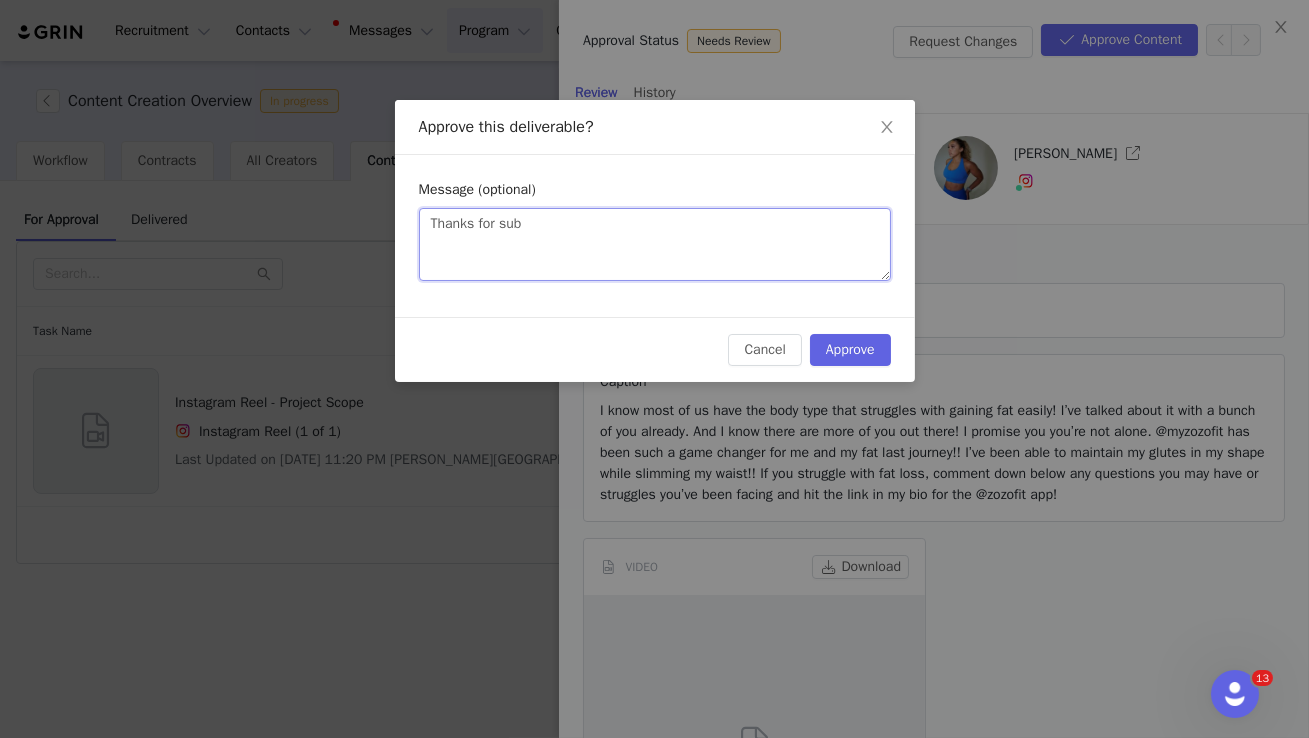 type 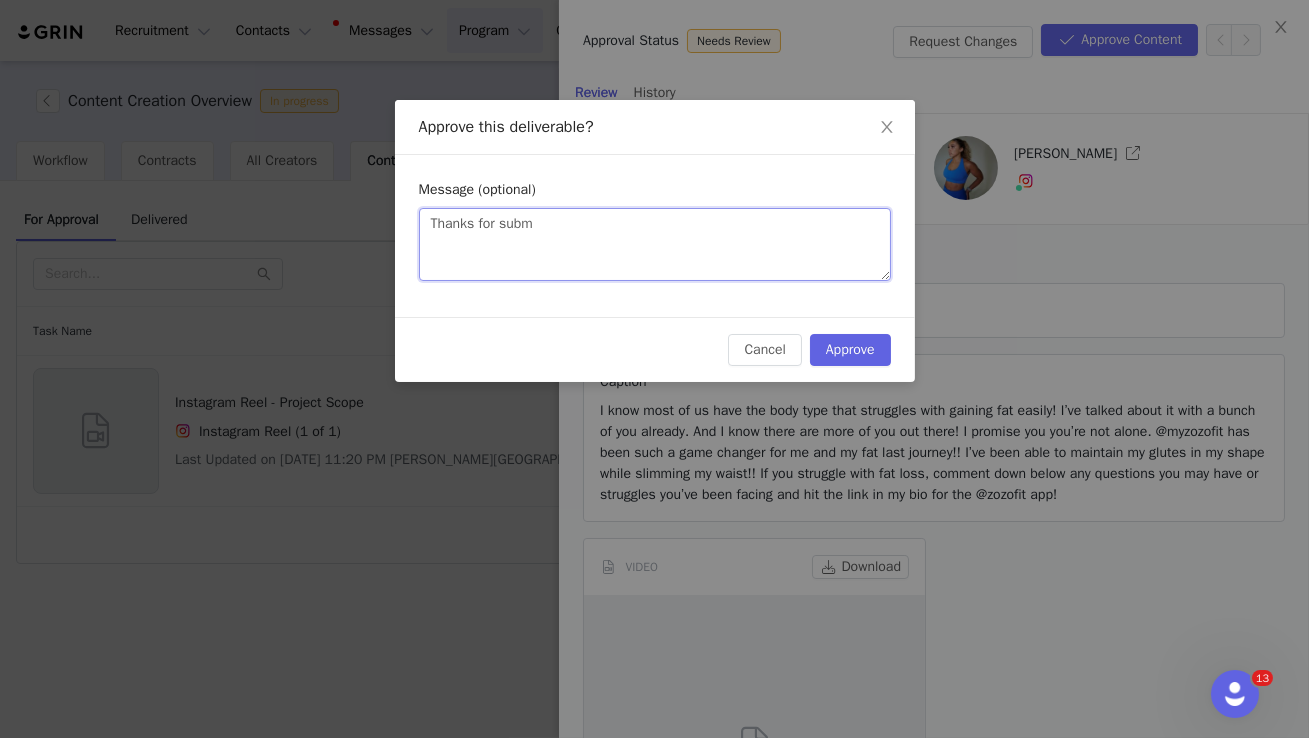 type 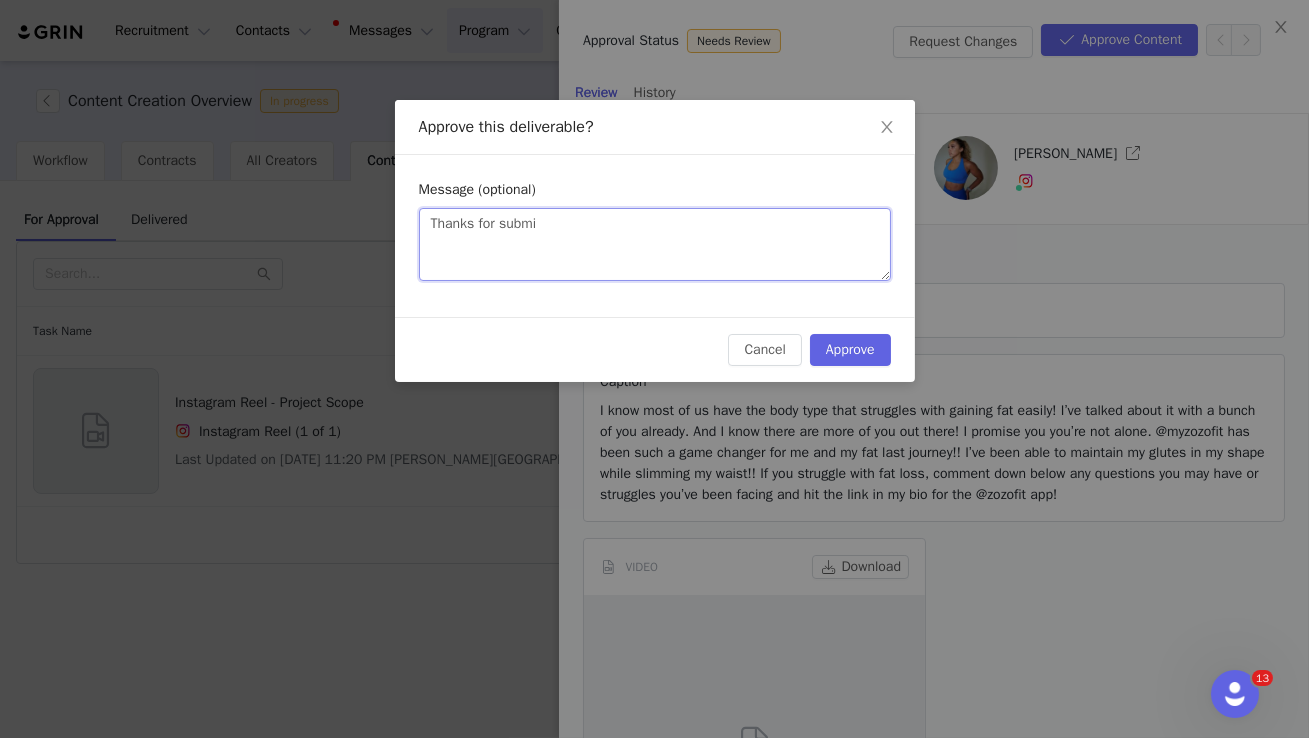 type 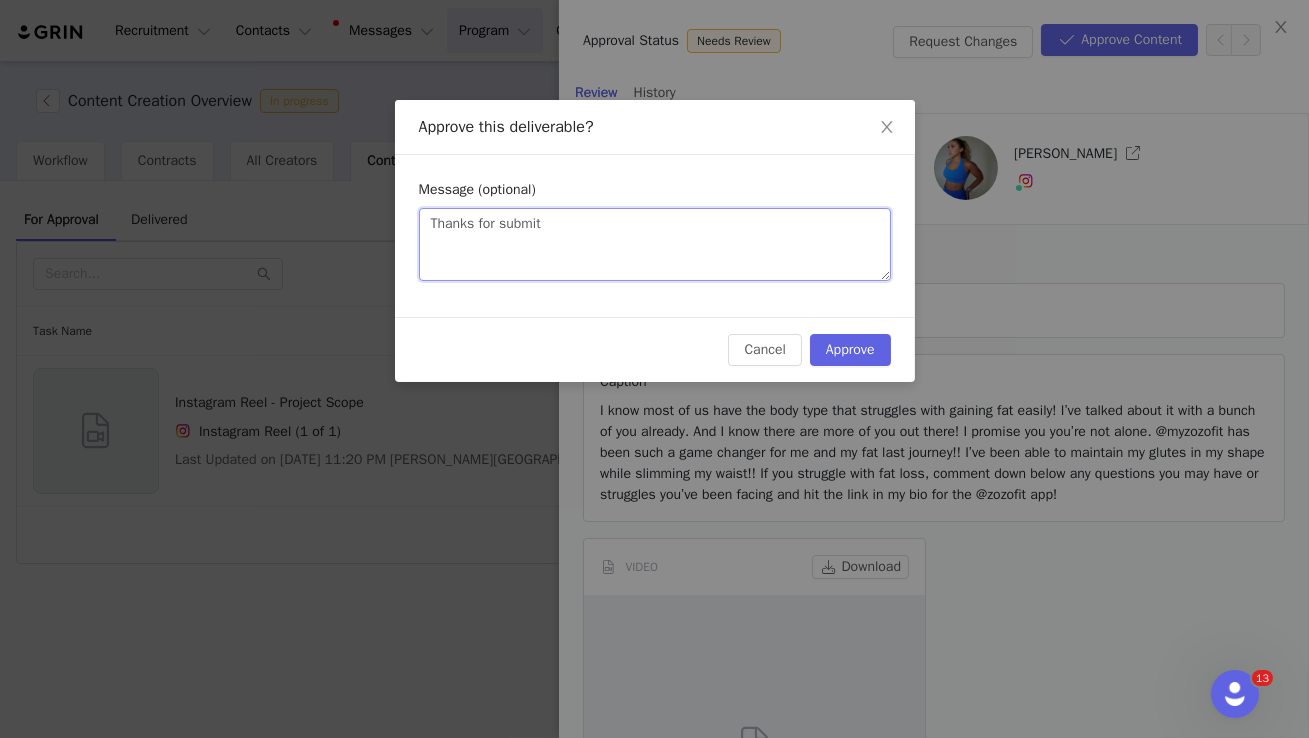 type 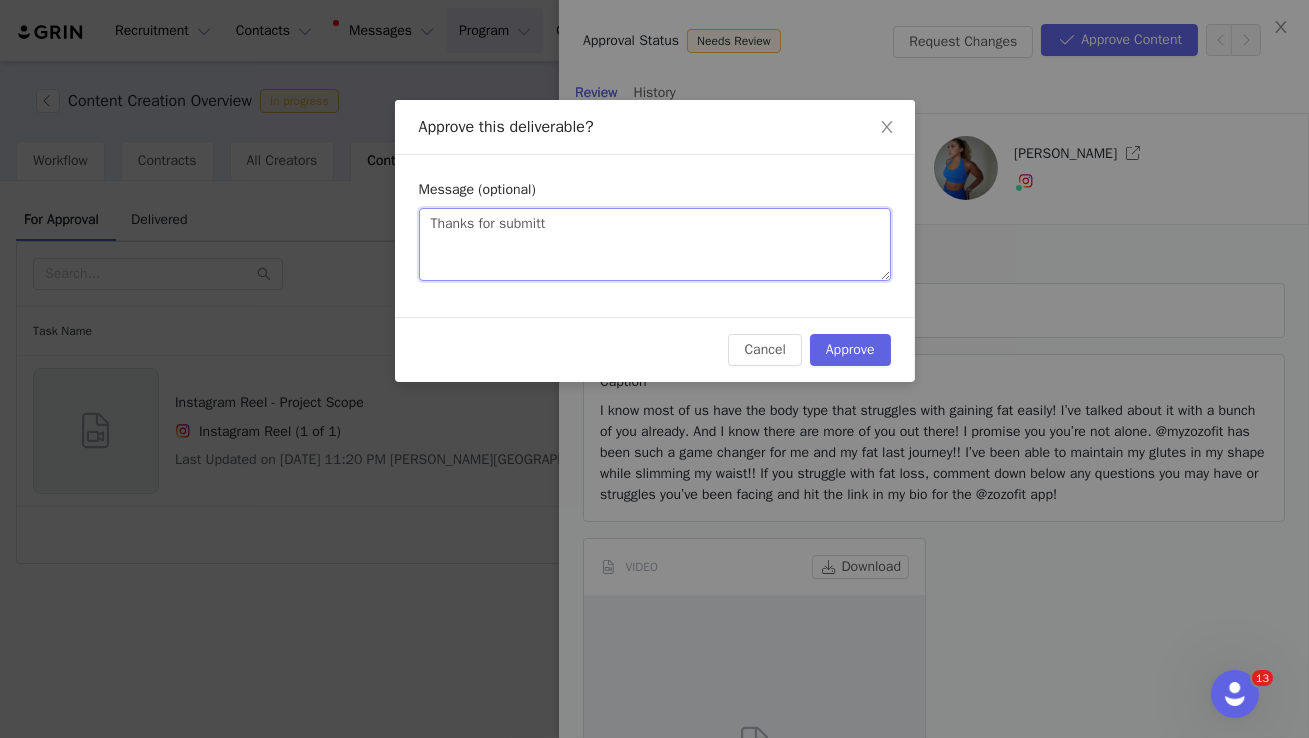 type on "Thanks for submitti" 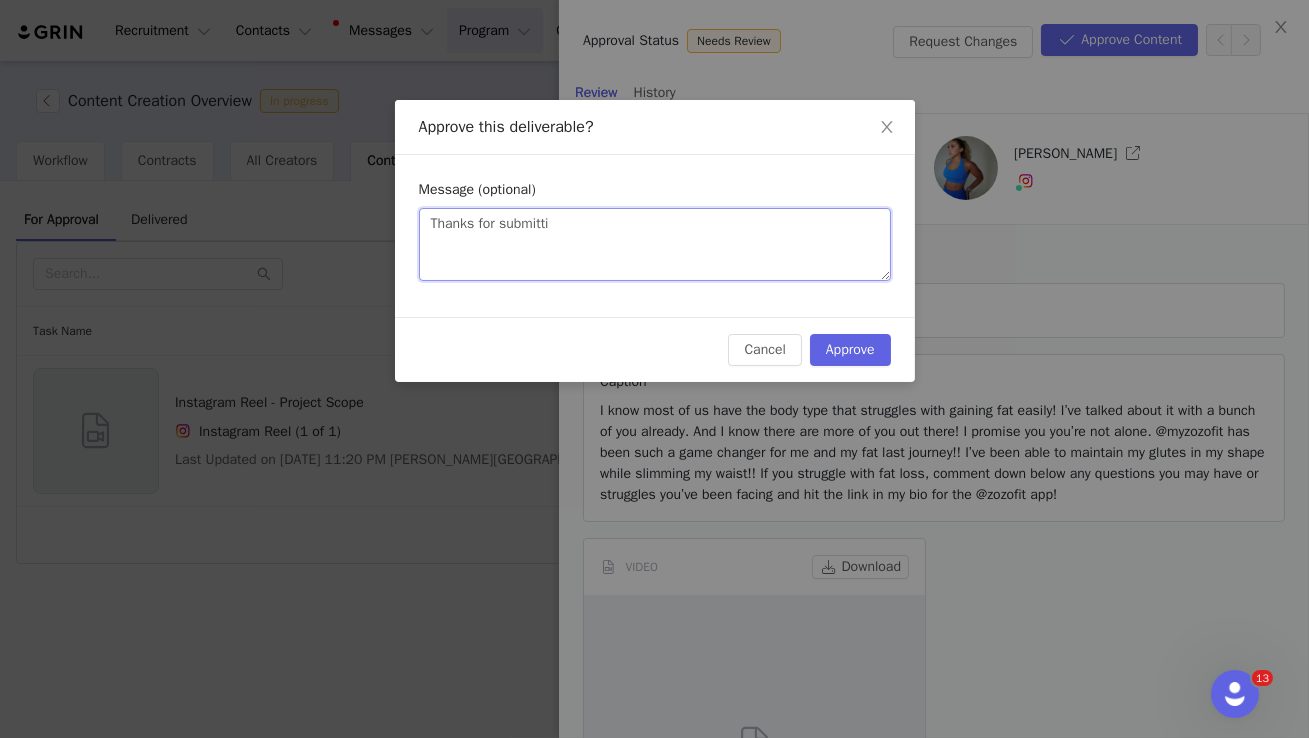 type 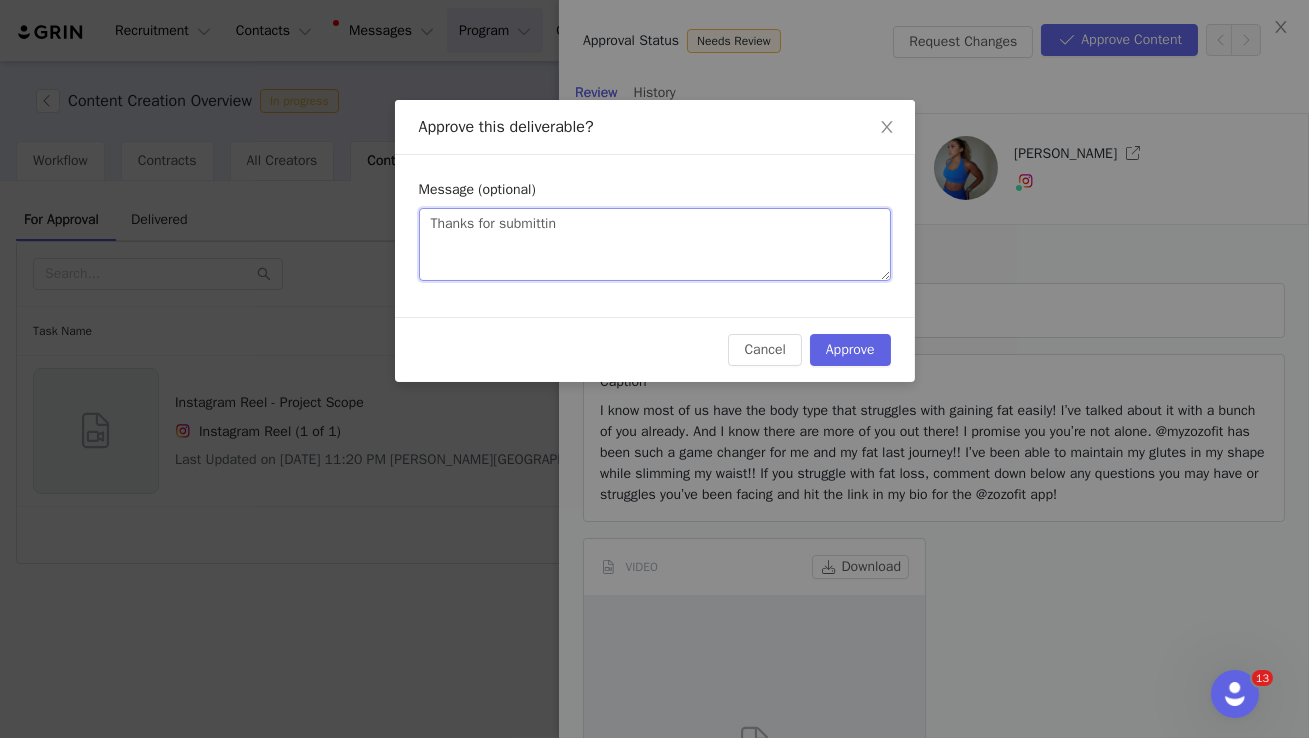 type 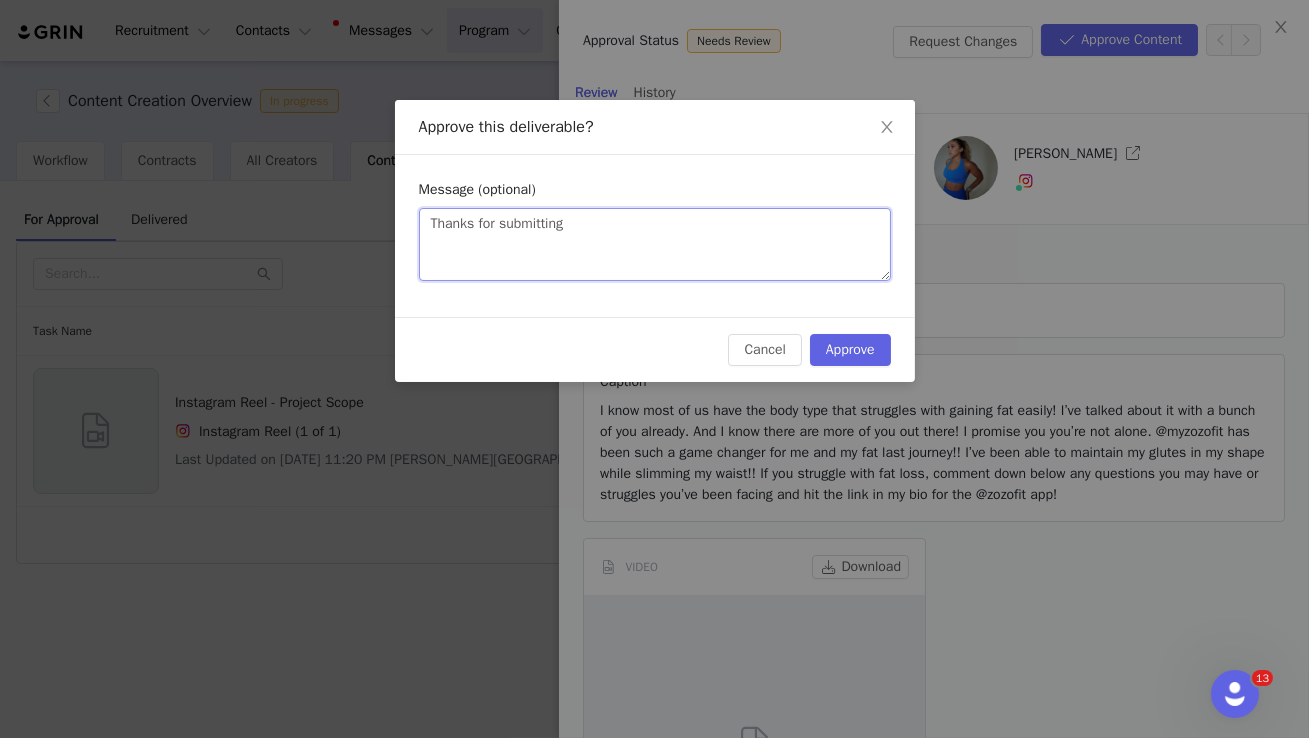 type 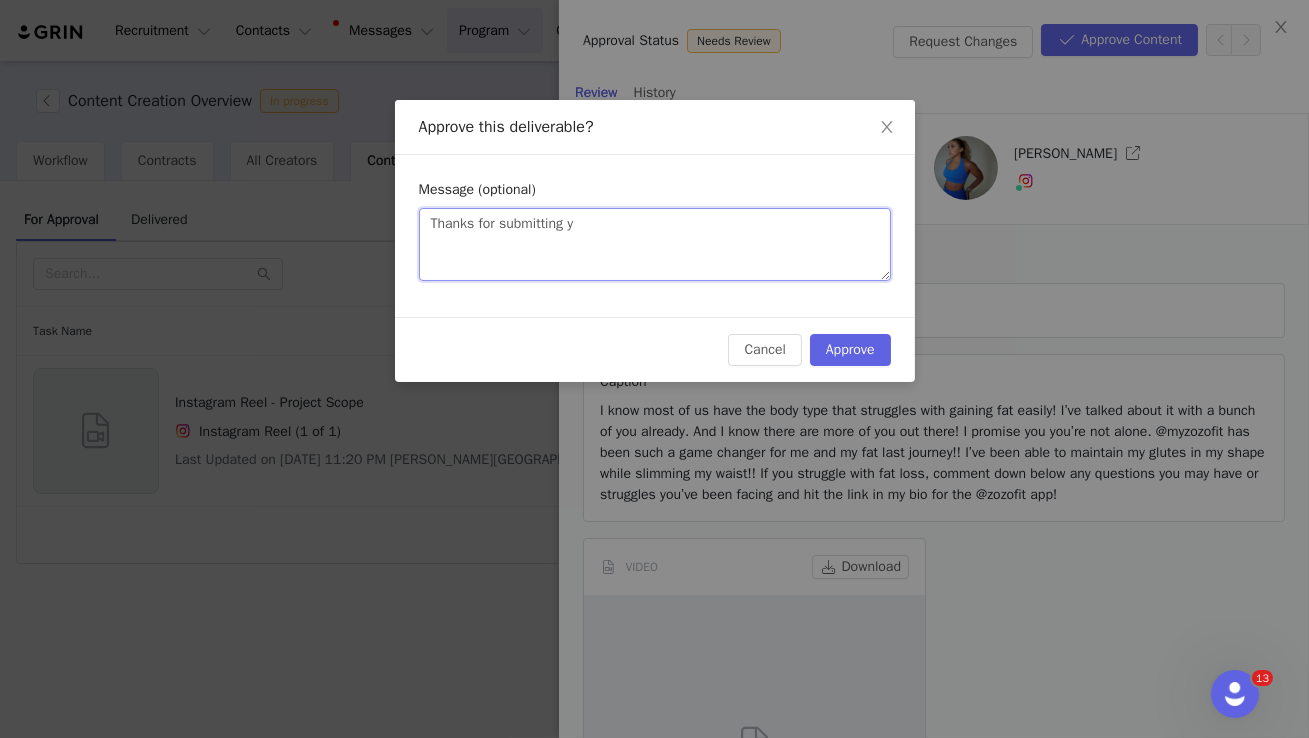 type 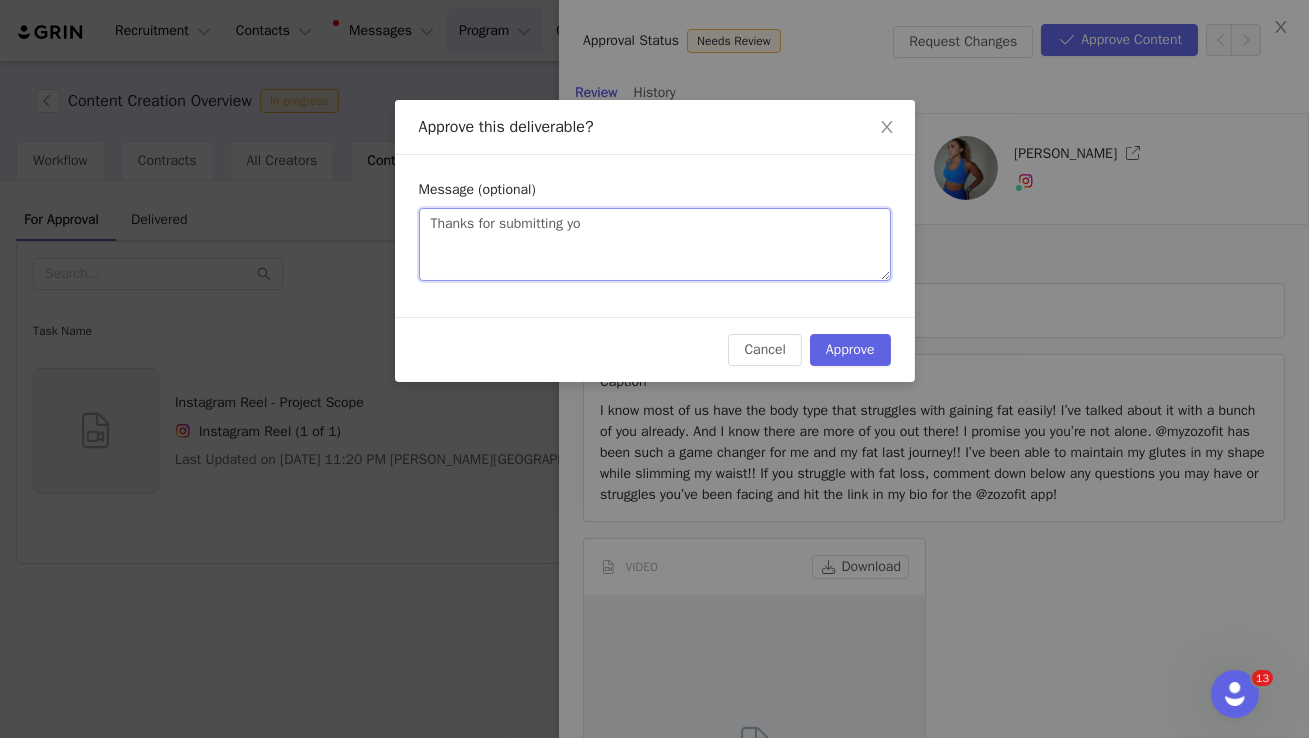 type 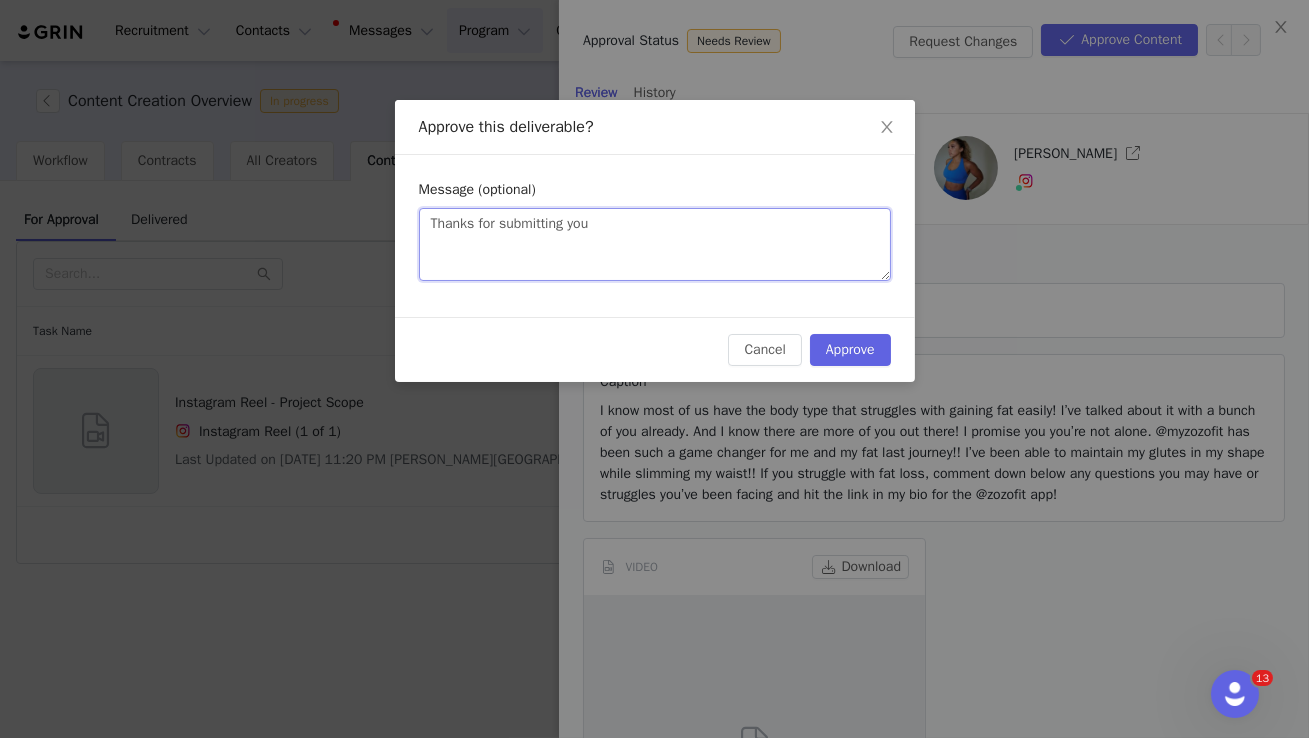 type 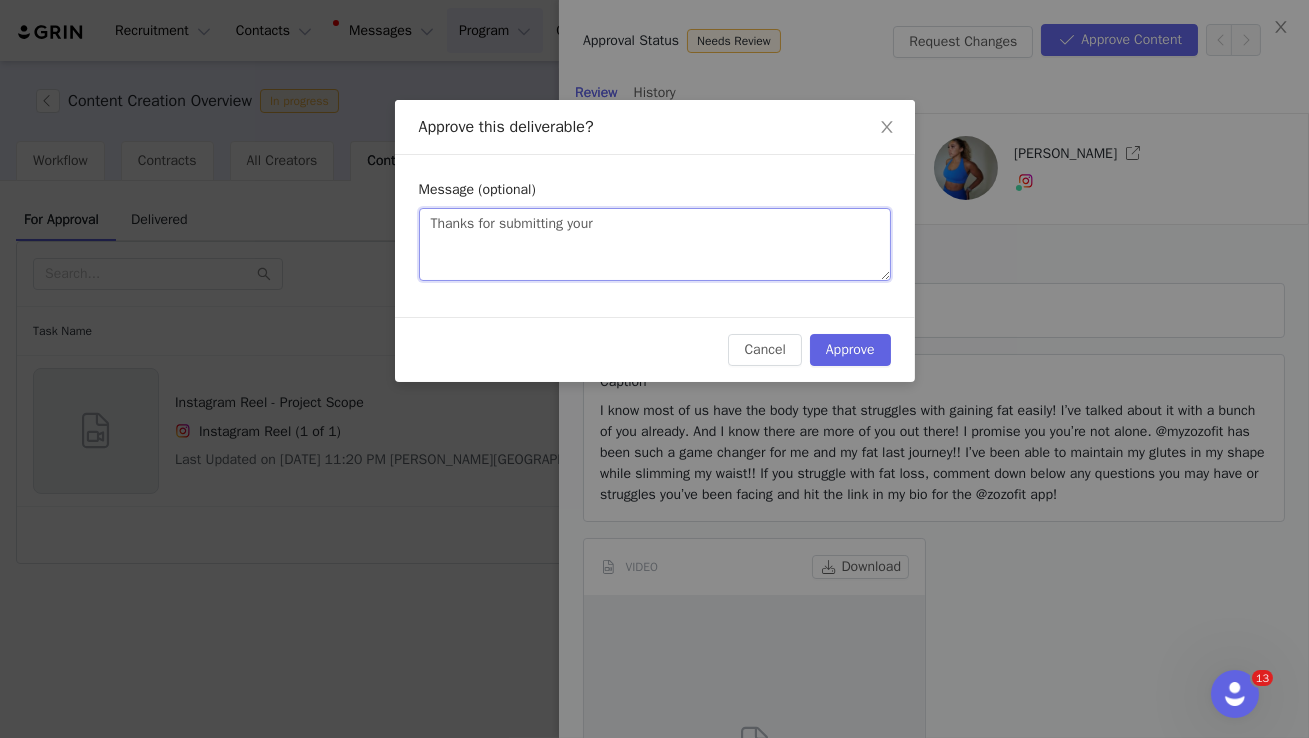type 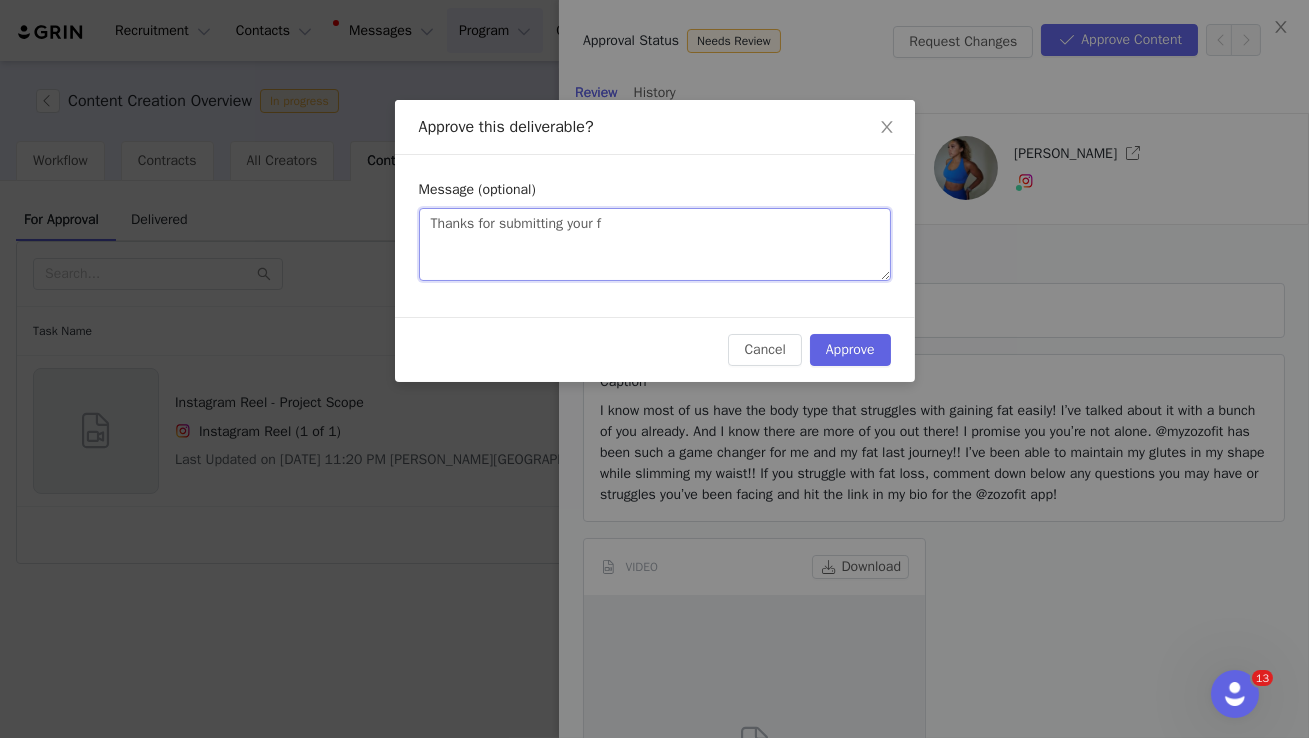 type 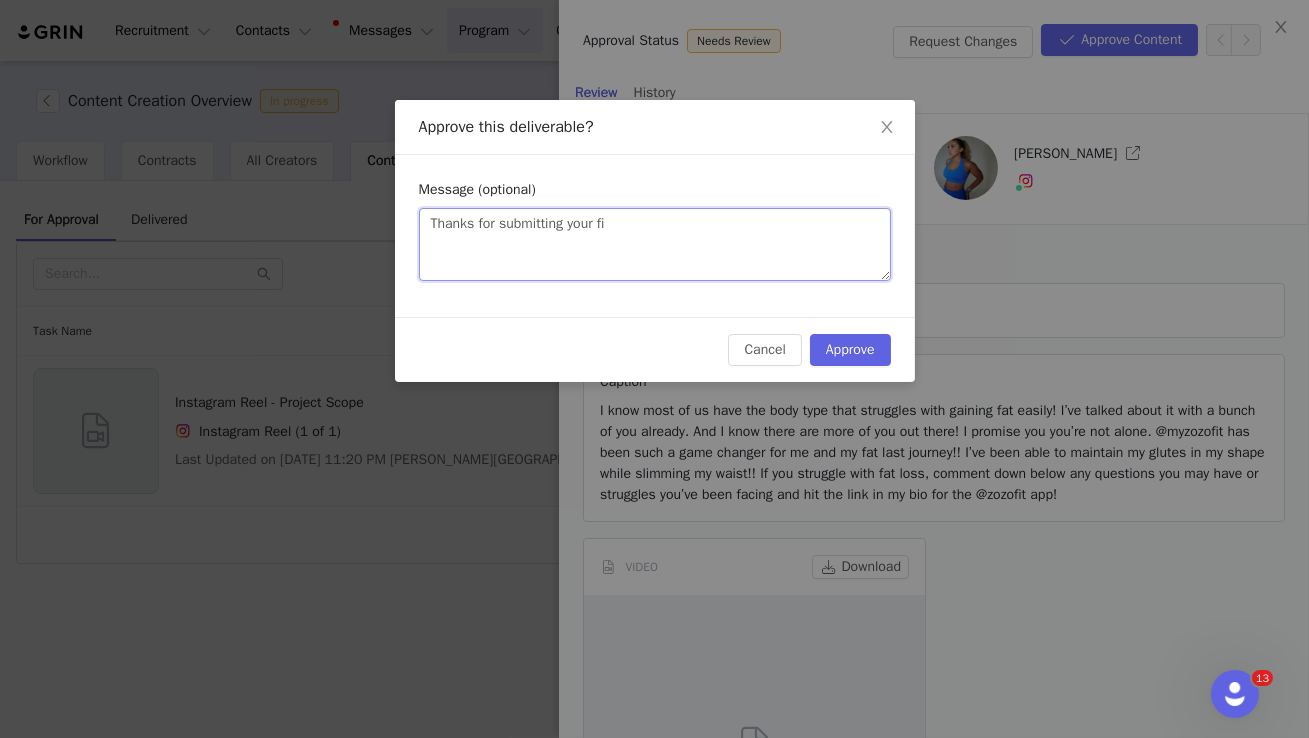 type 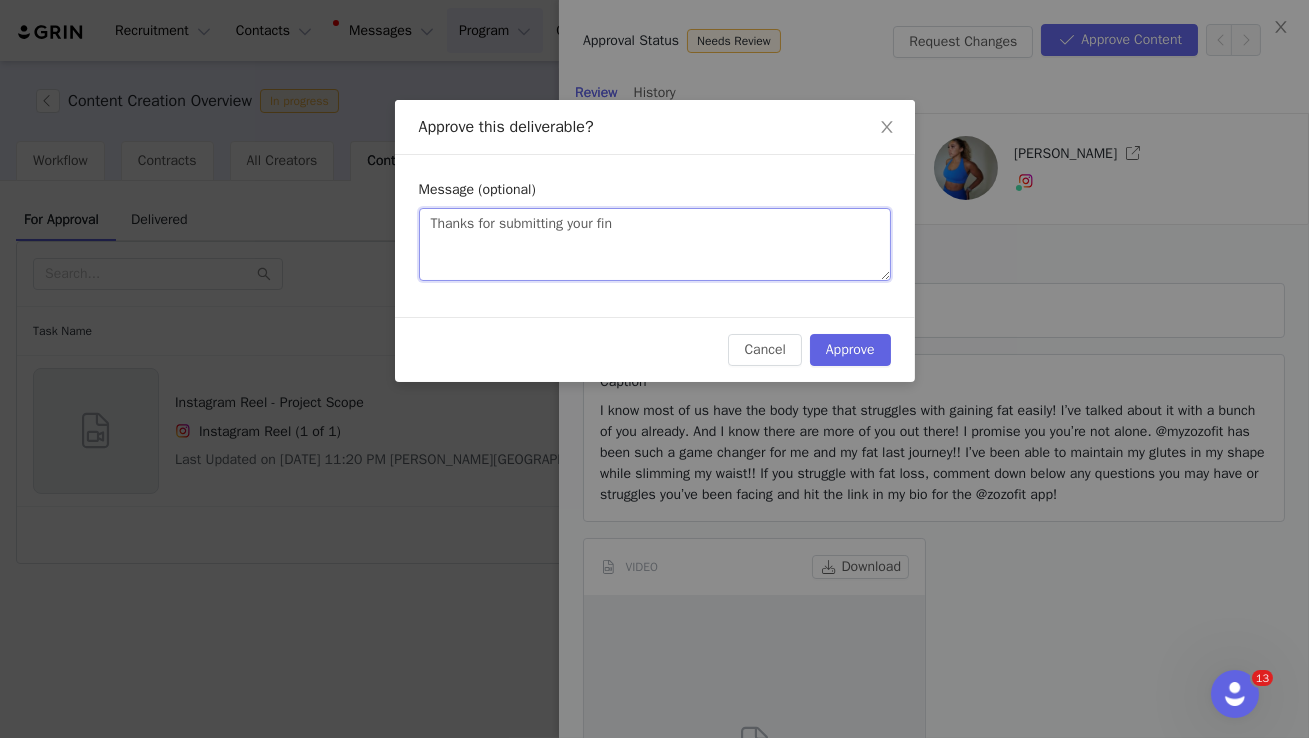 type 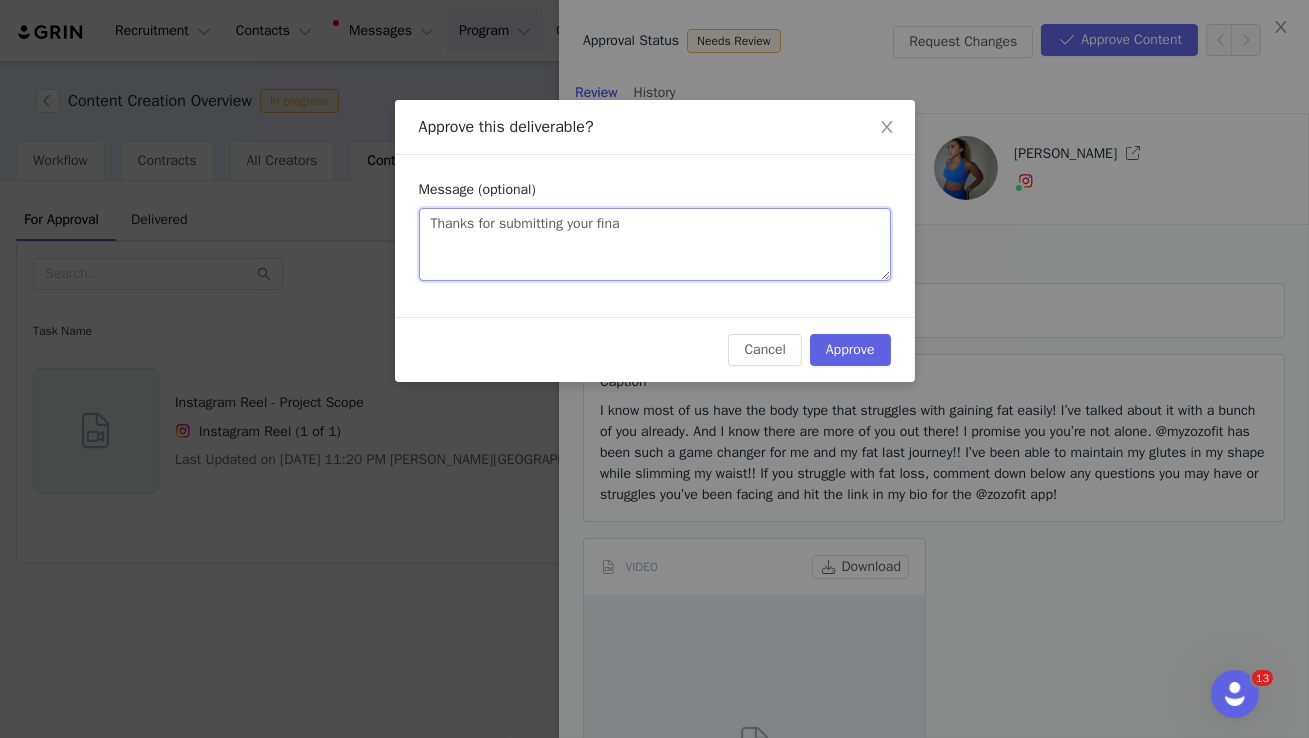 type 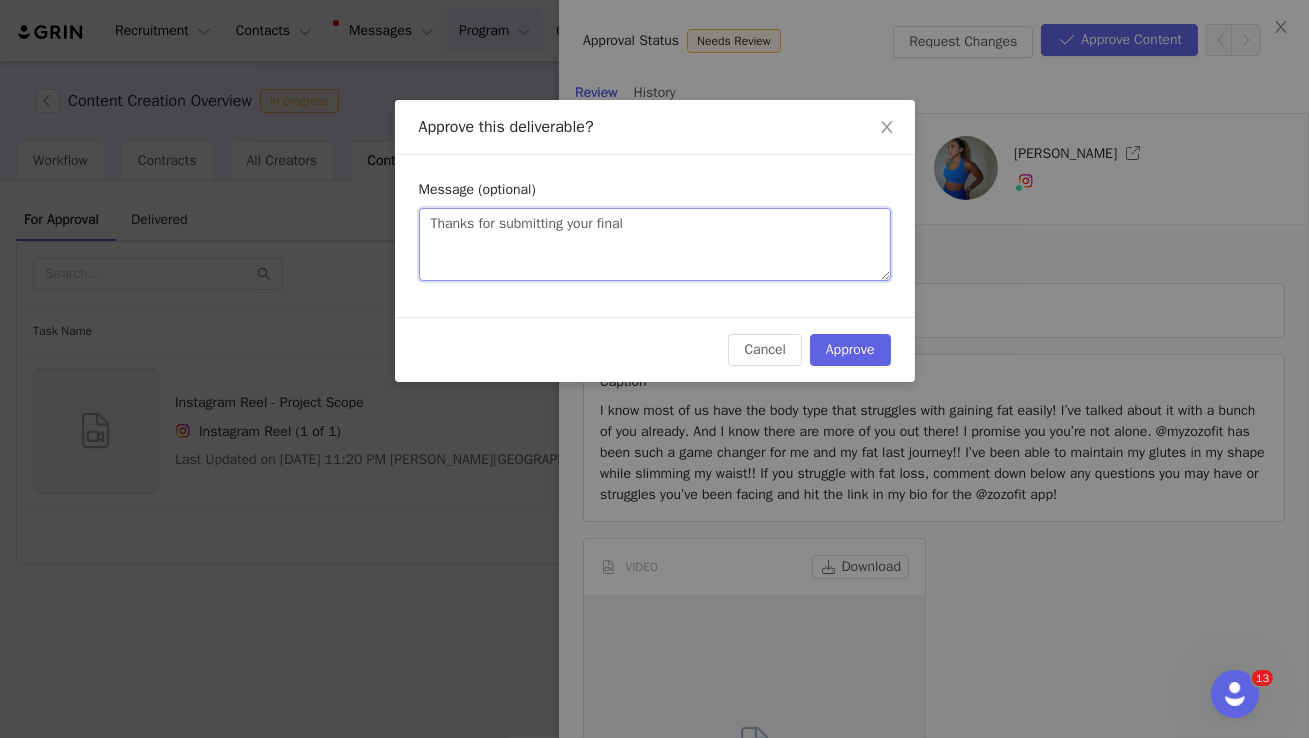 type 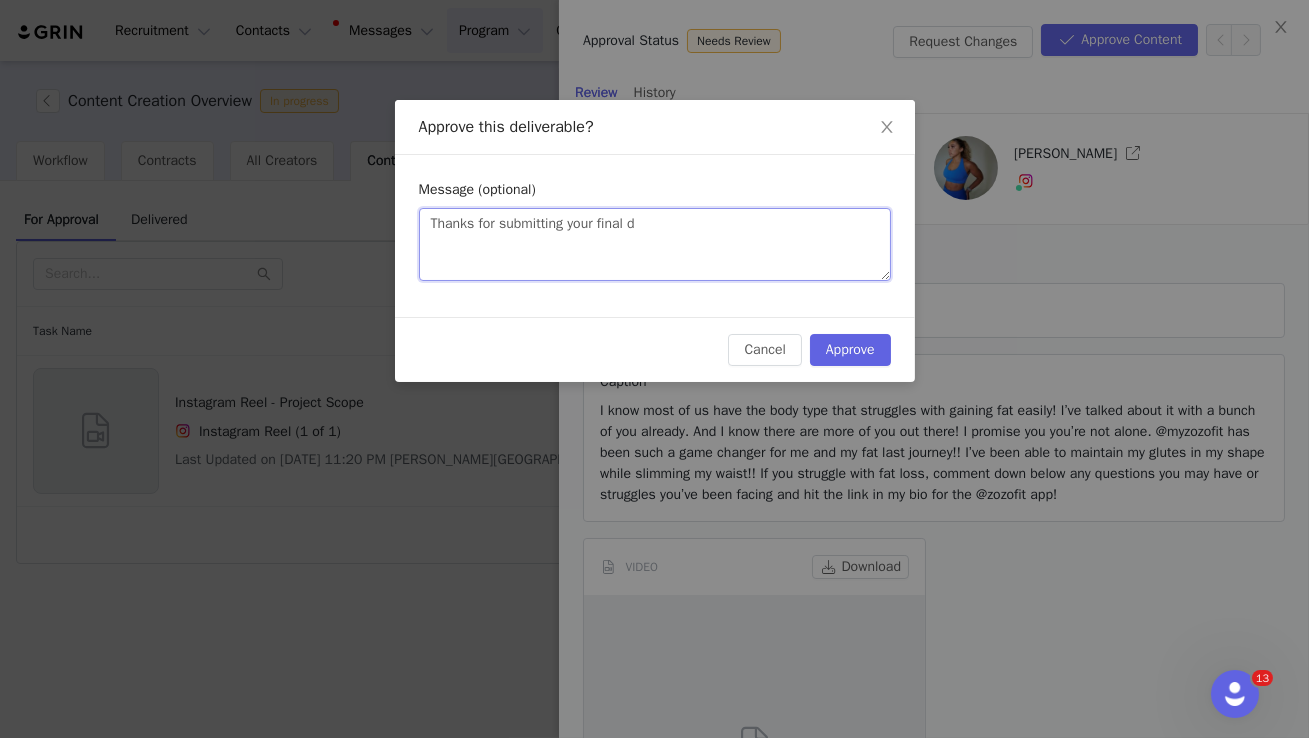 type 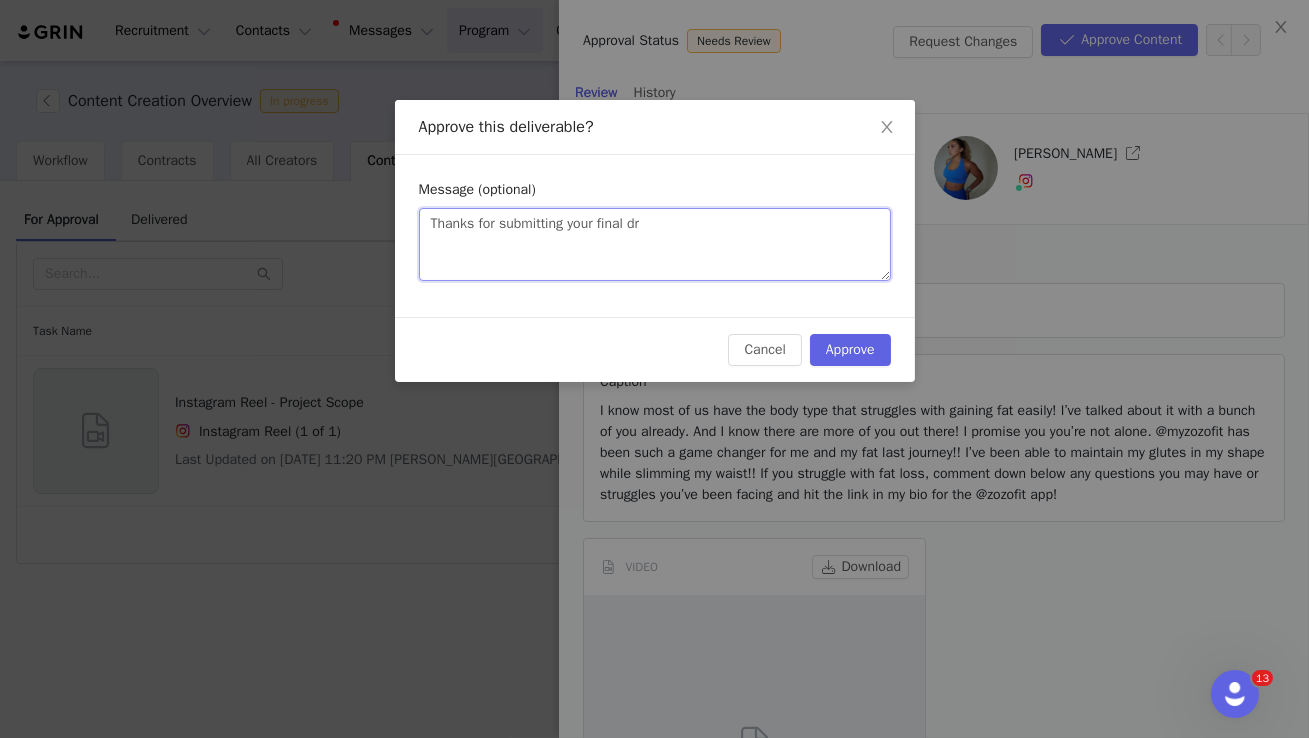 type 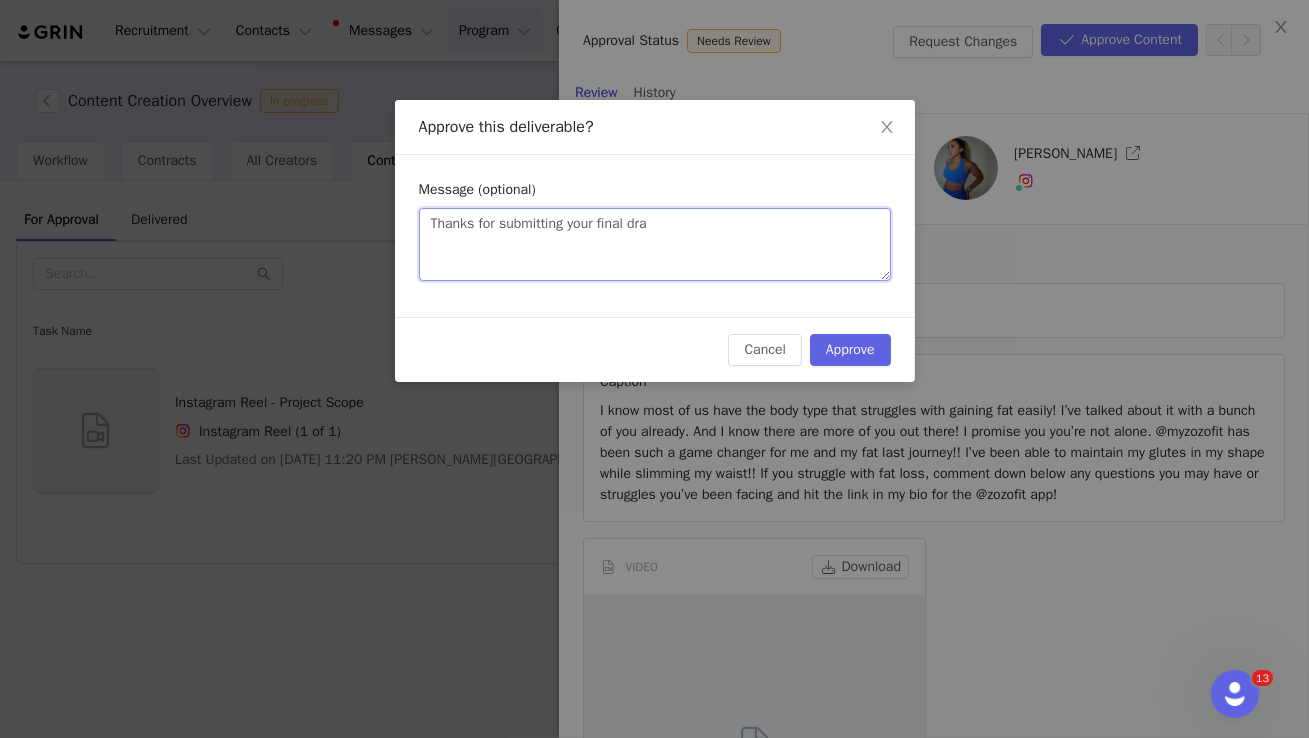type 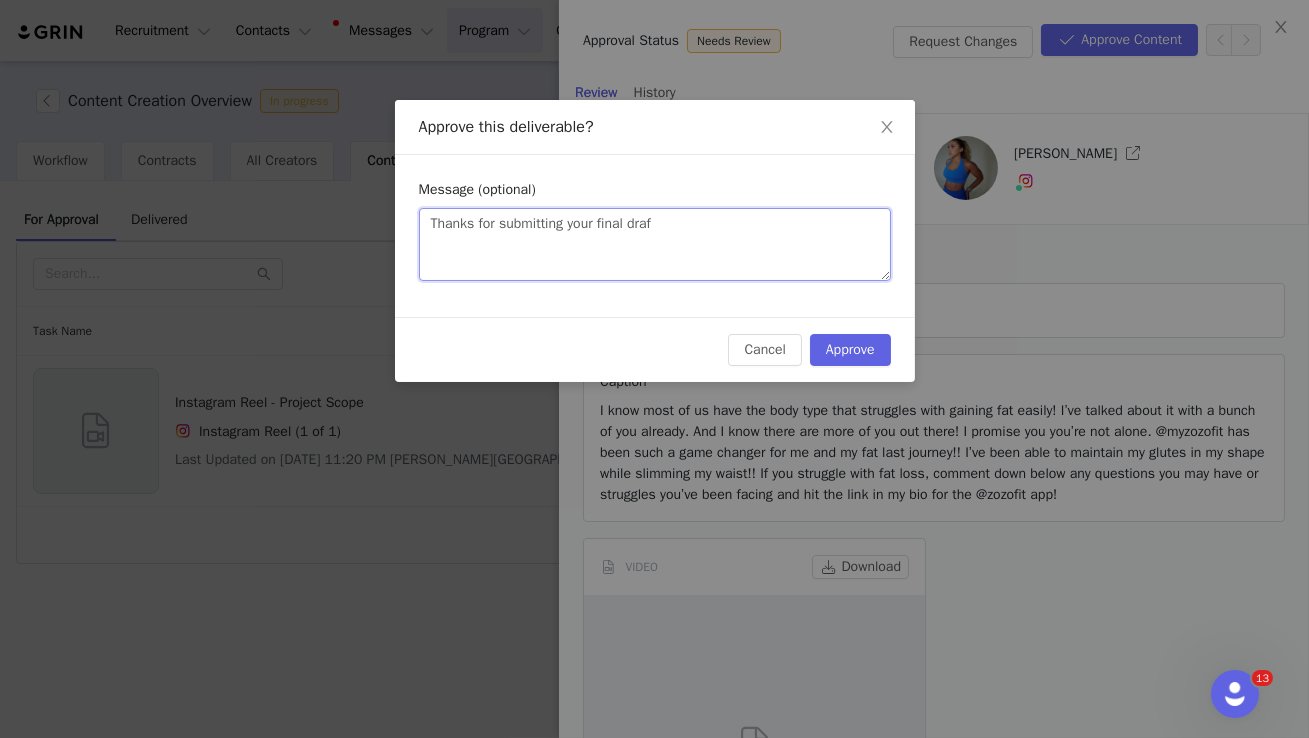 type 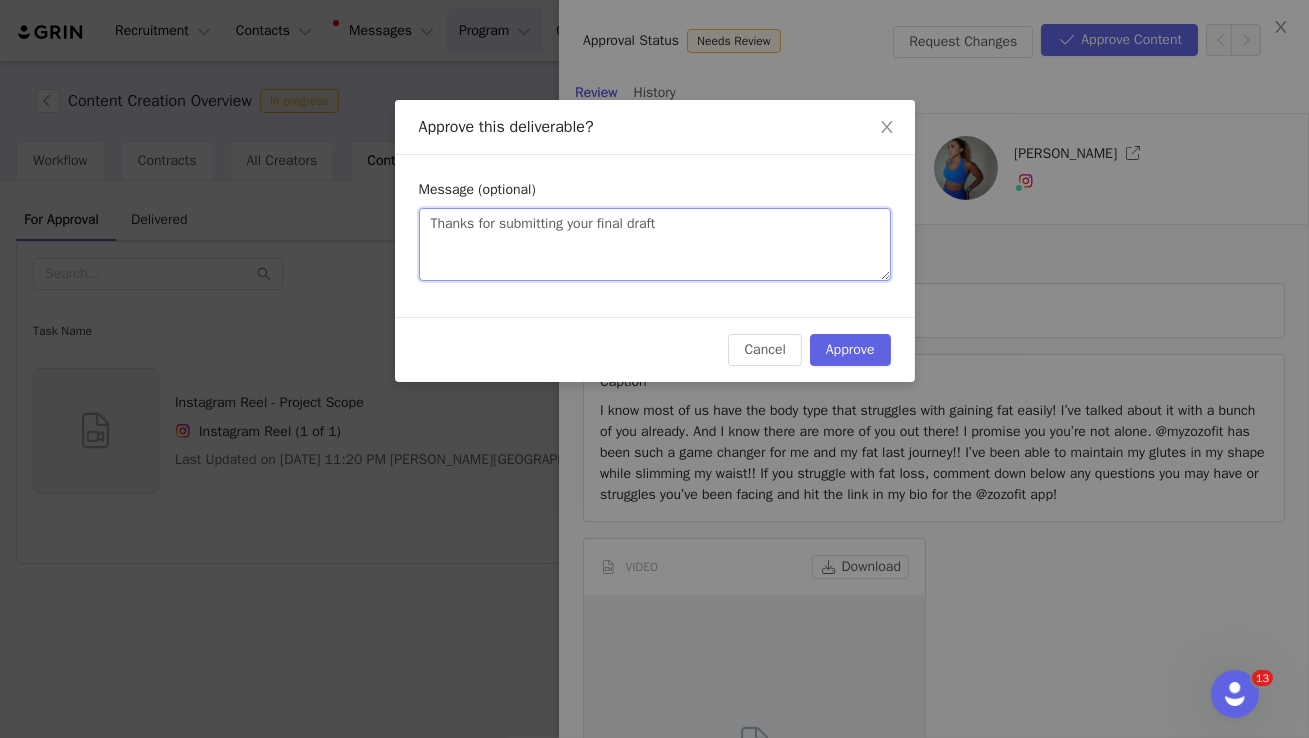 type 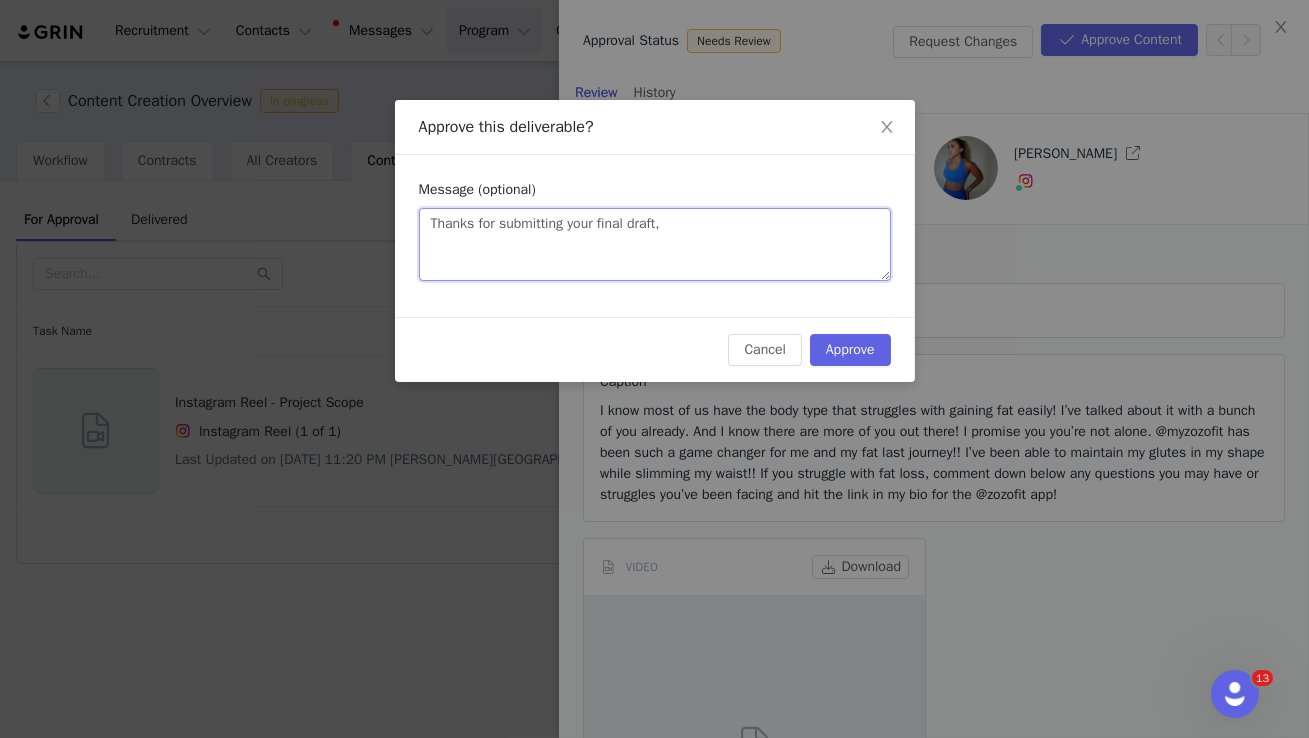 type 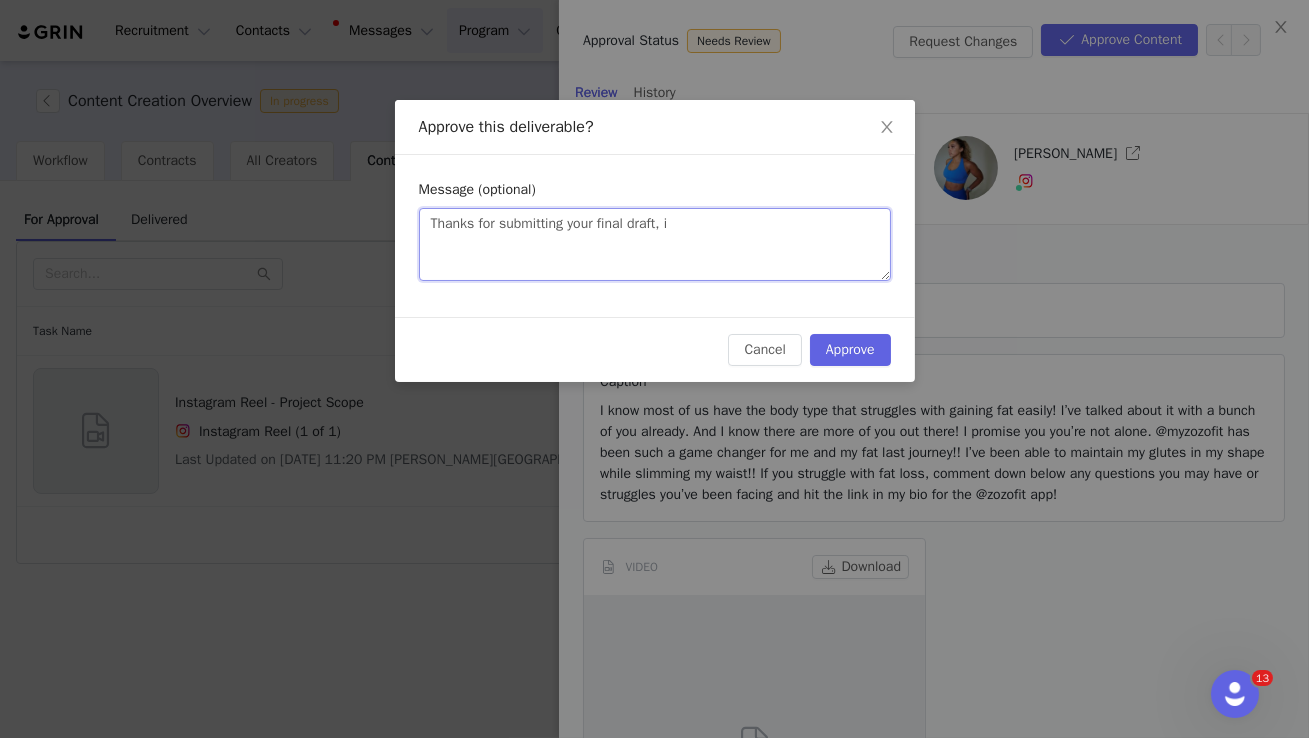 type 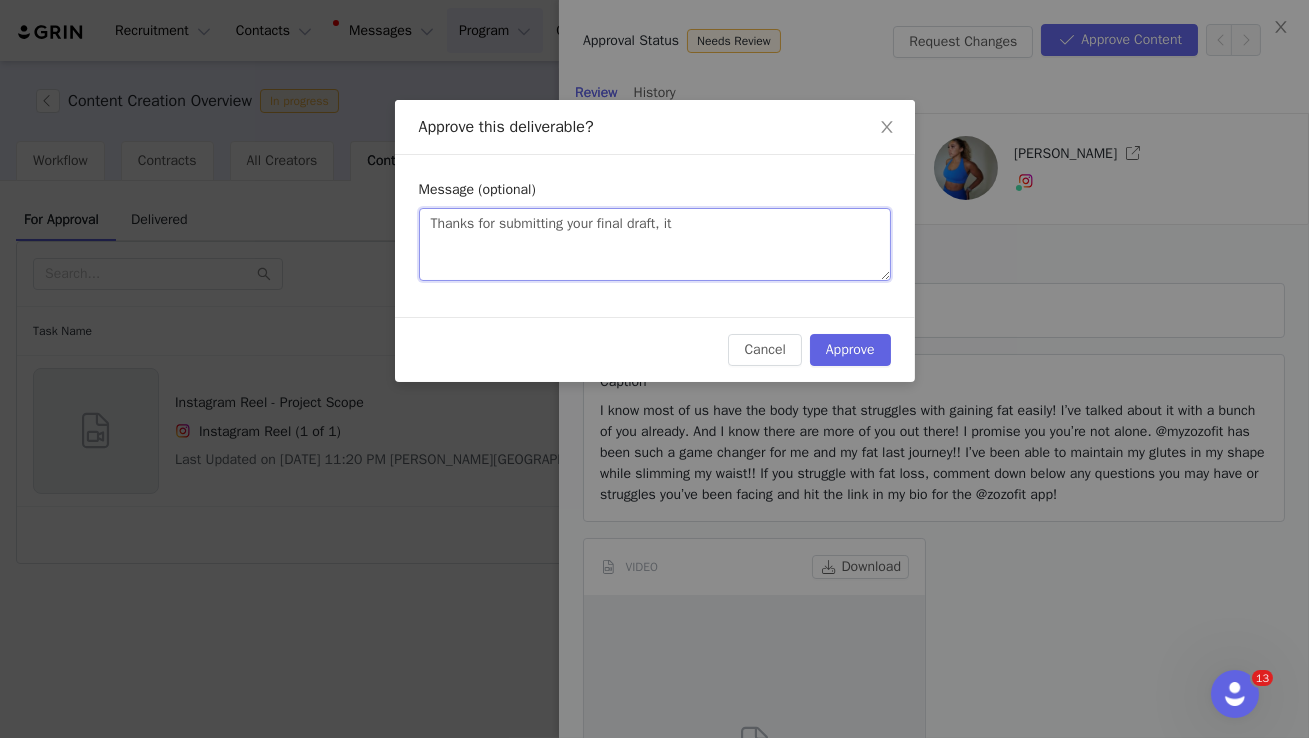 type 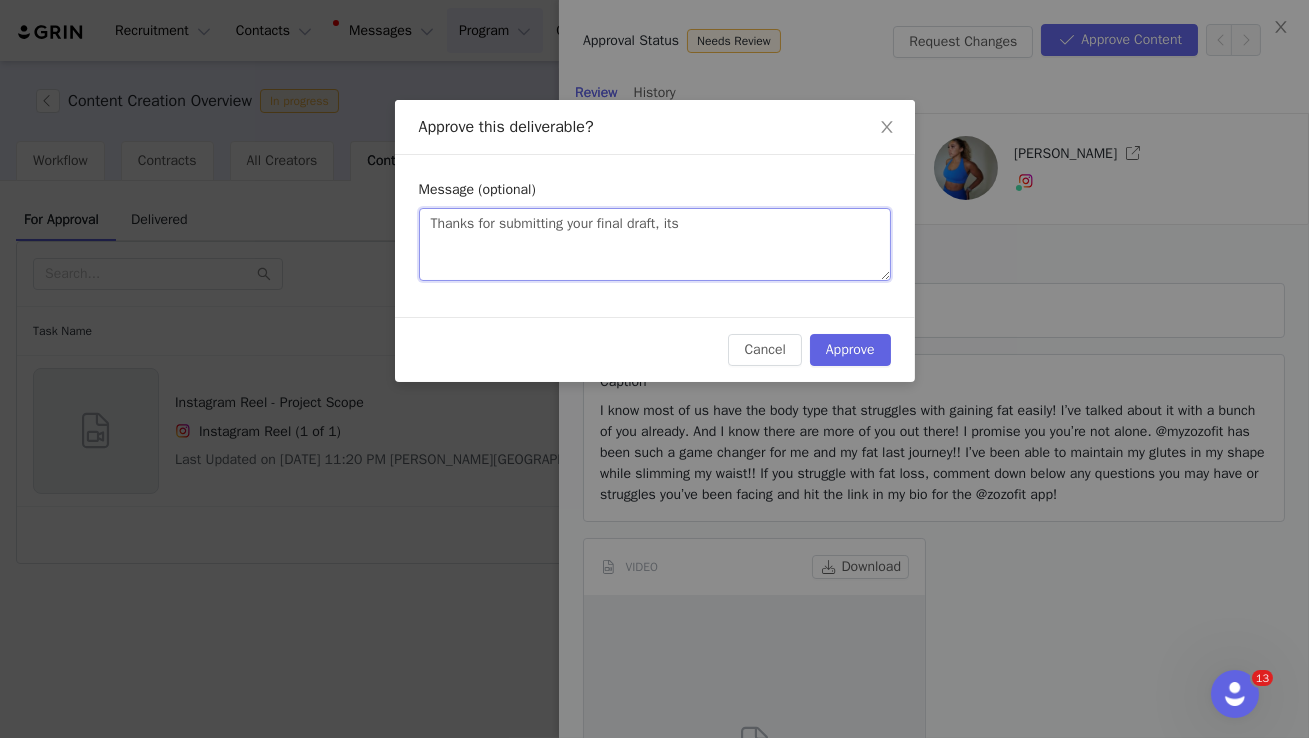 type 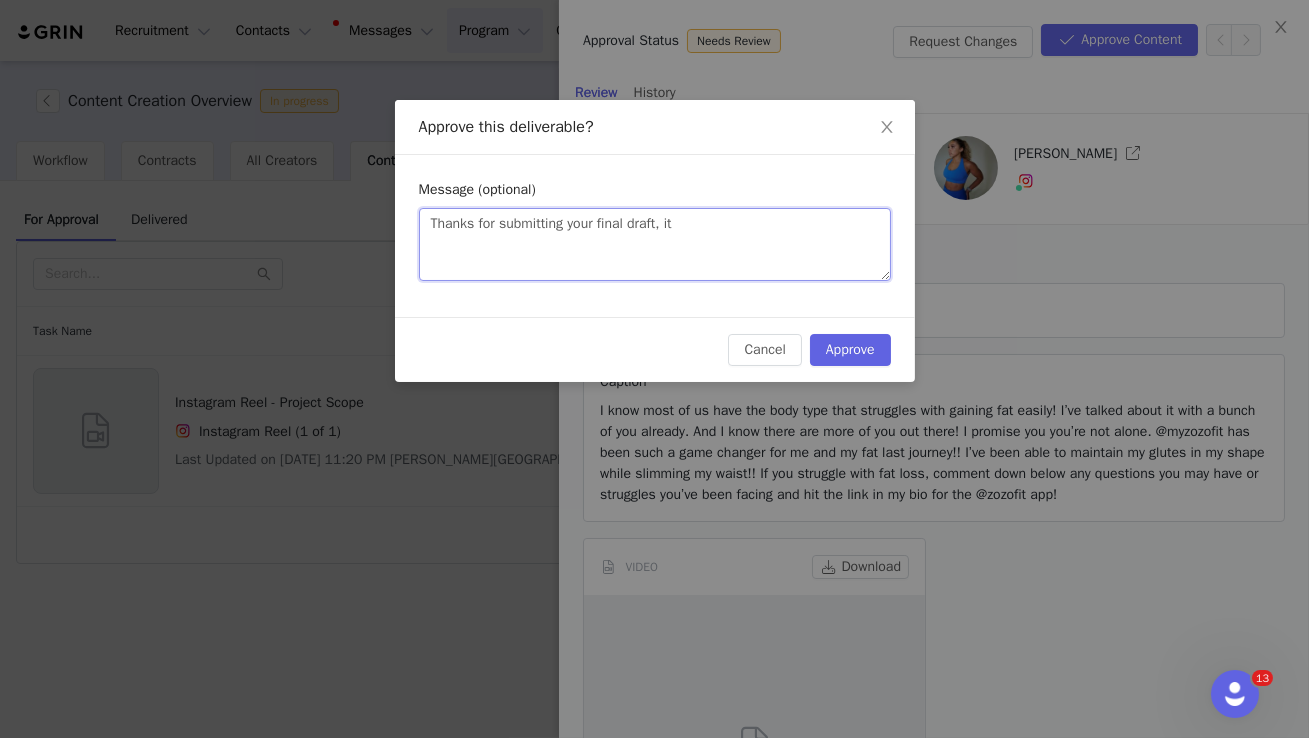 type 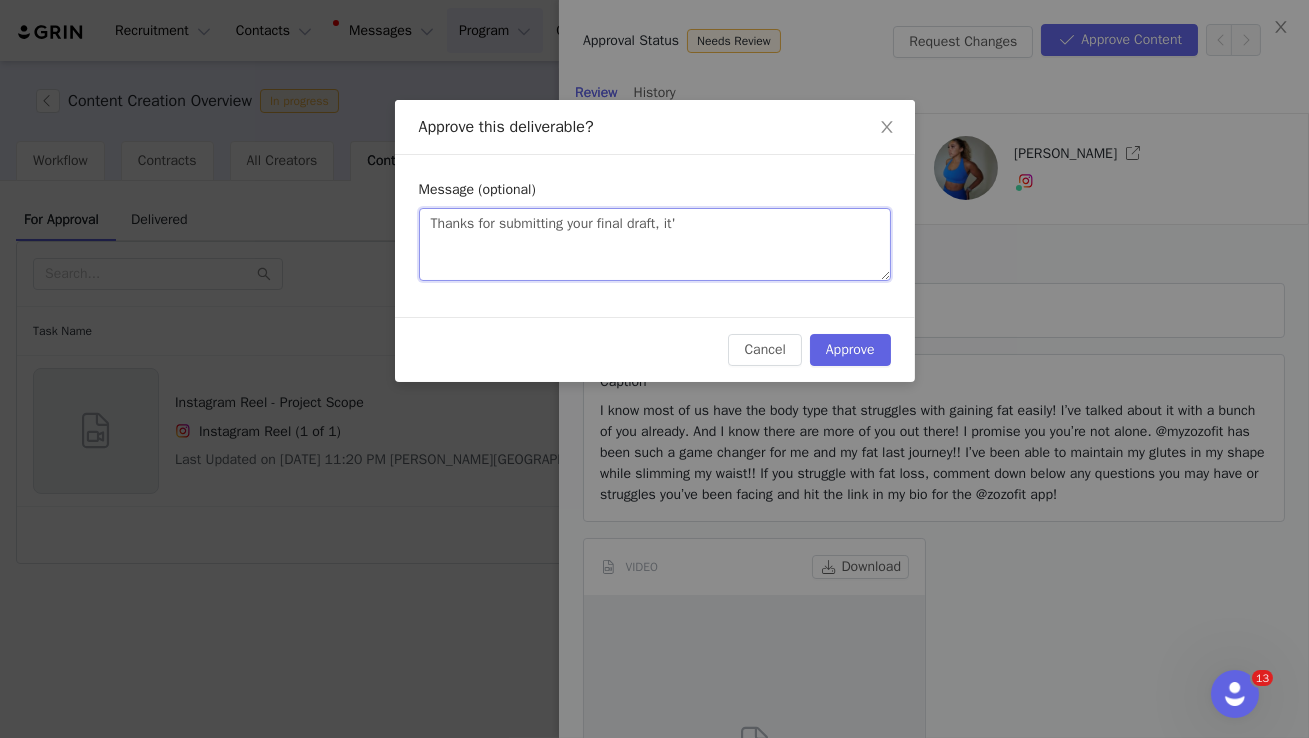 type 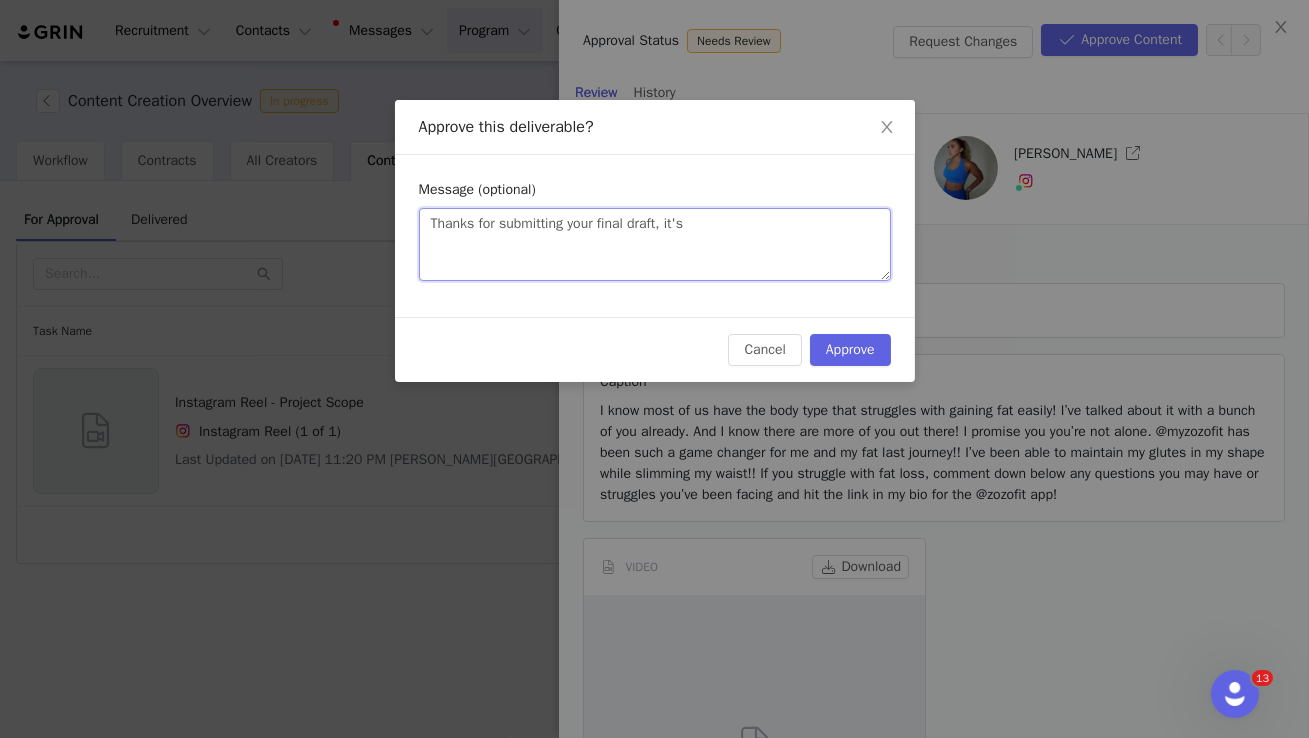 type 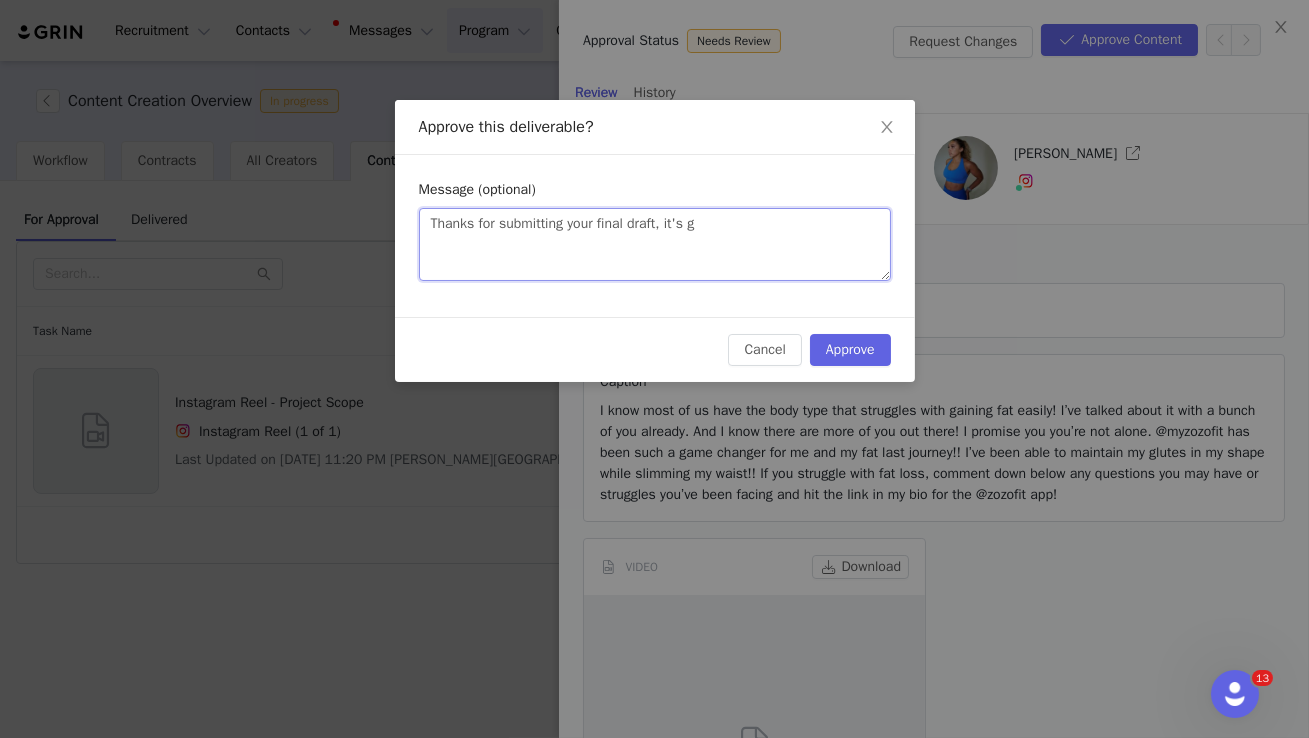 type 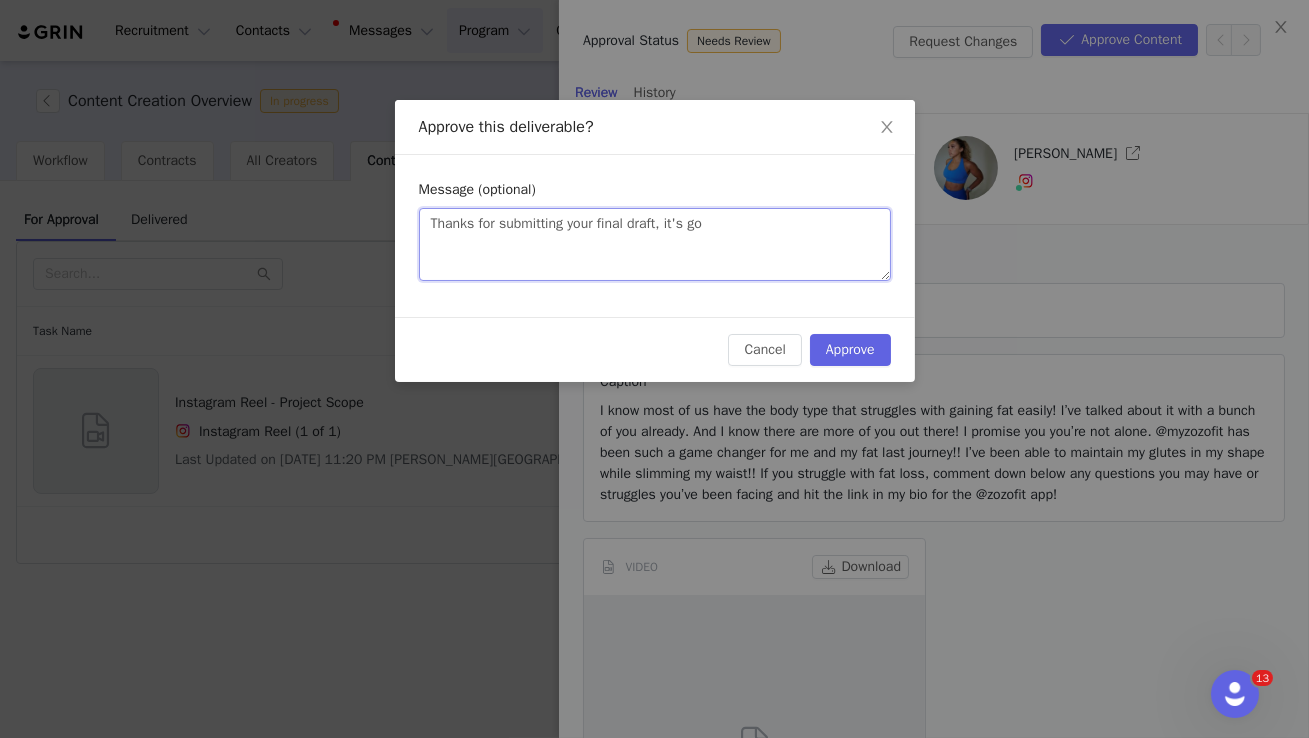 type 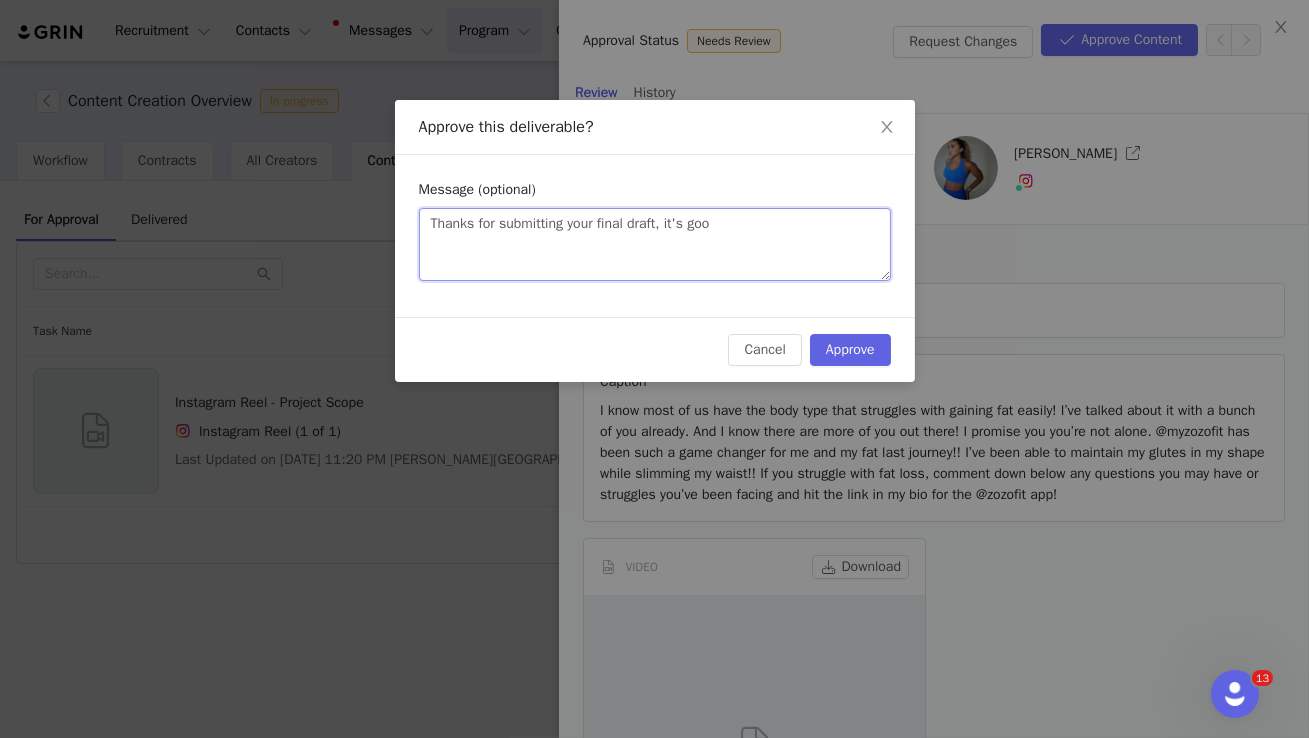type 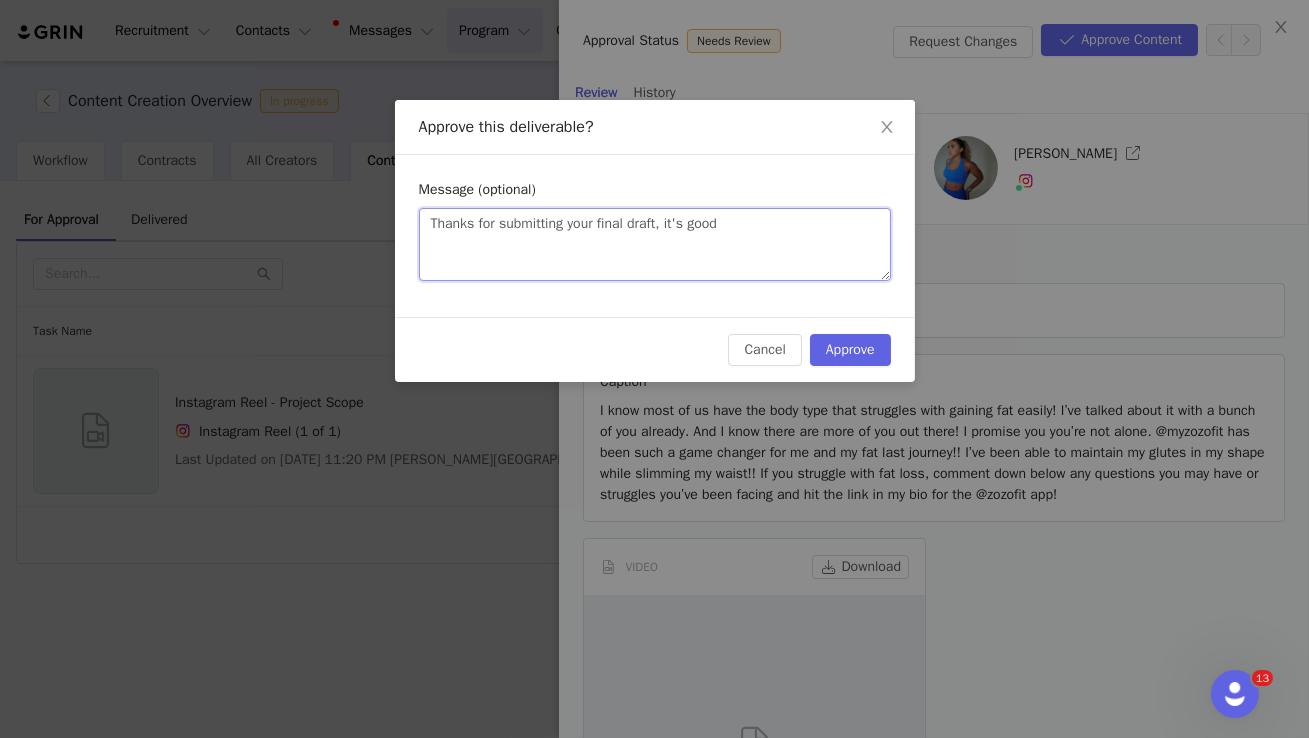 type 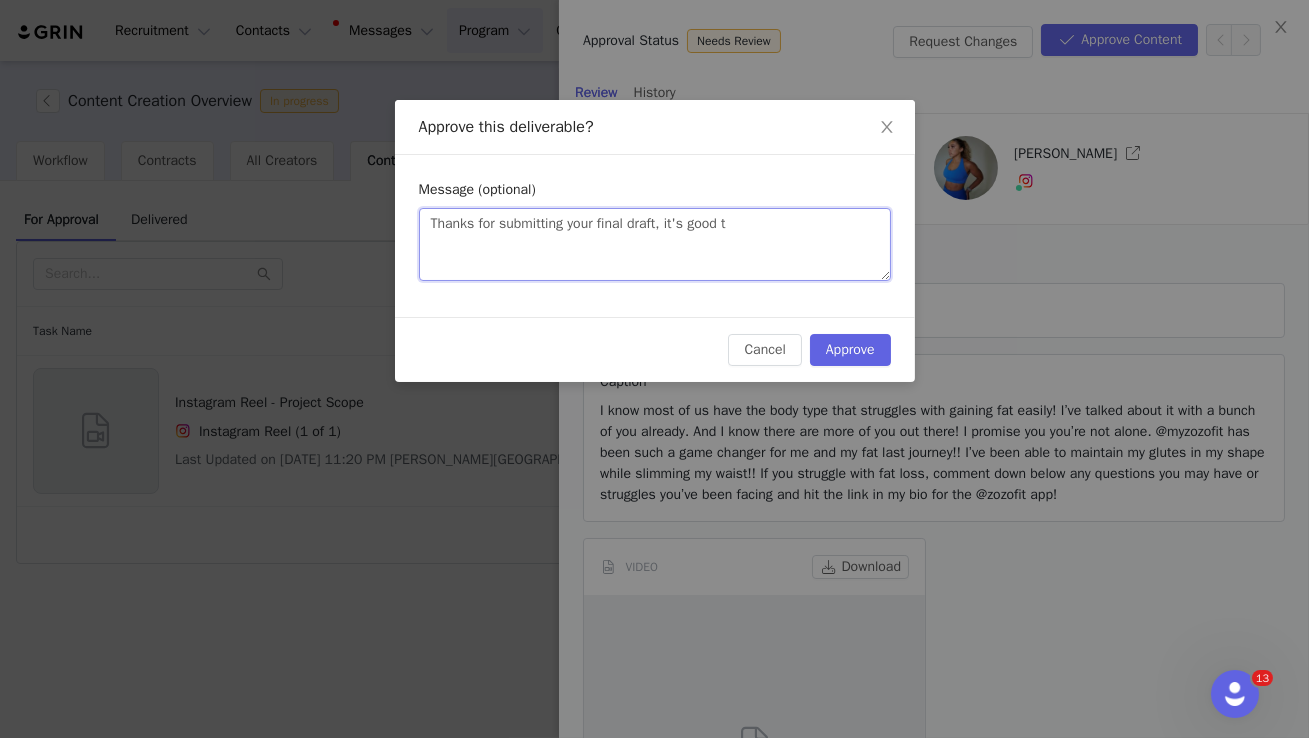 type 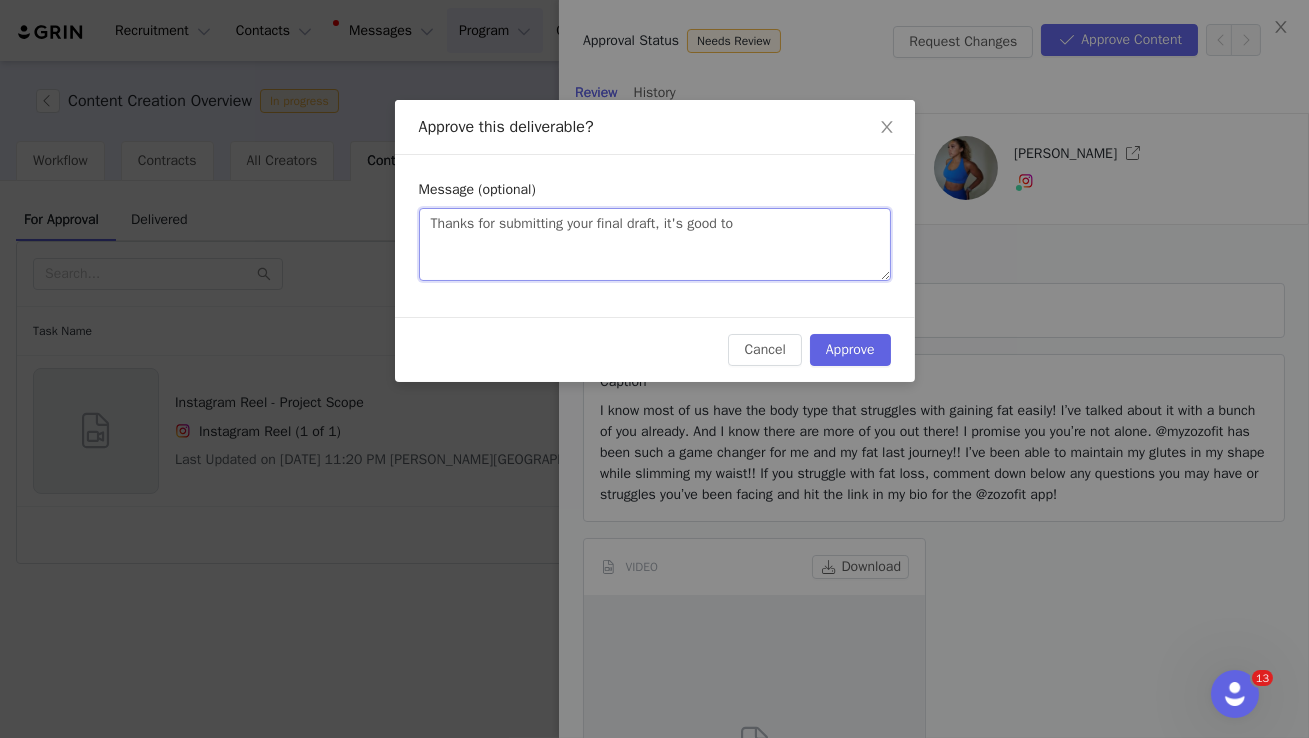 type 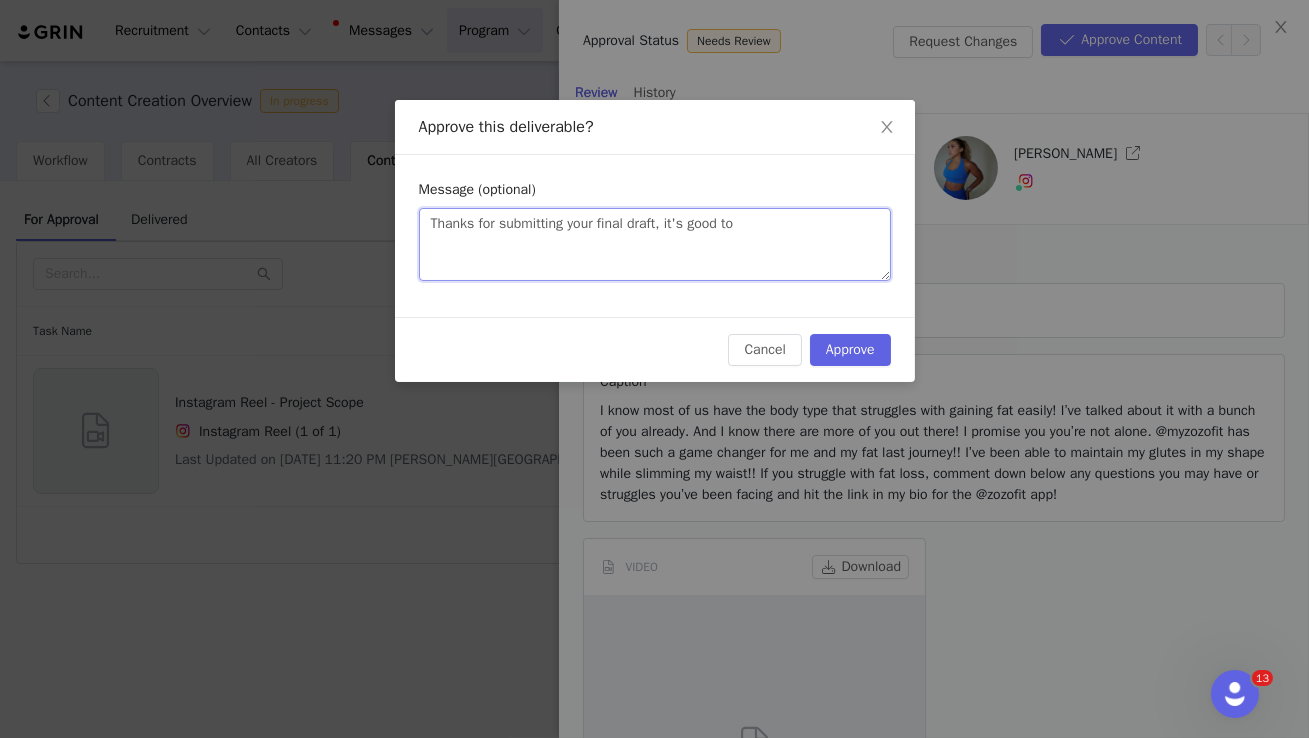 type 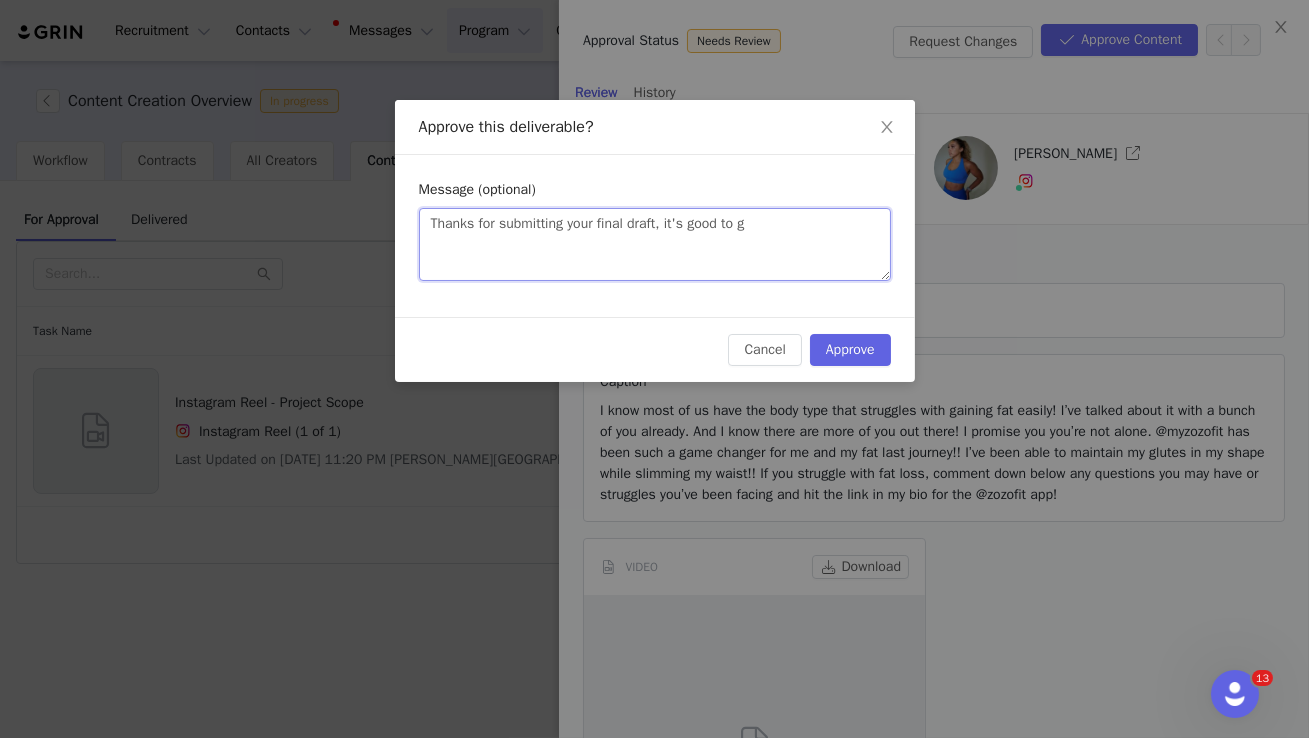 type 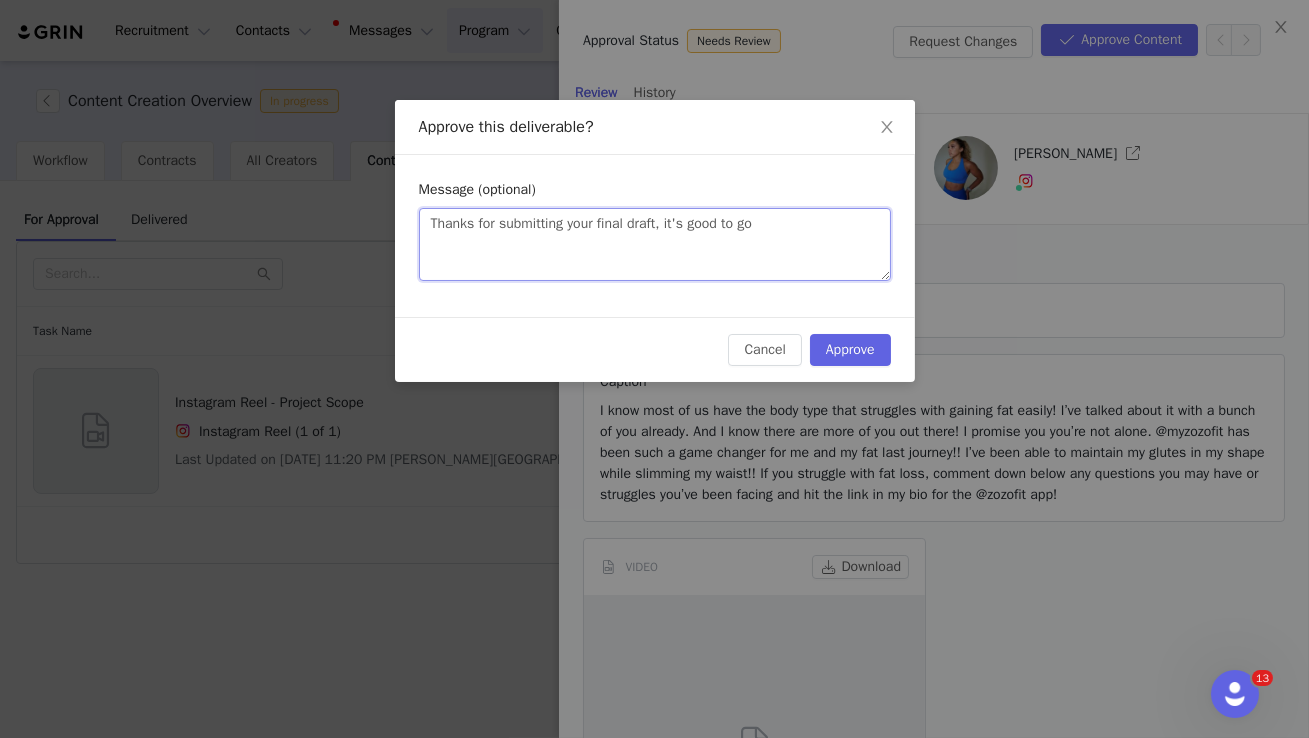 type 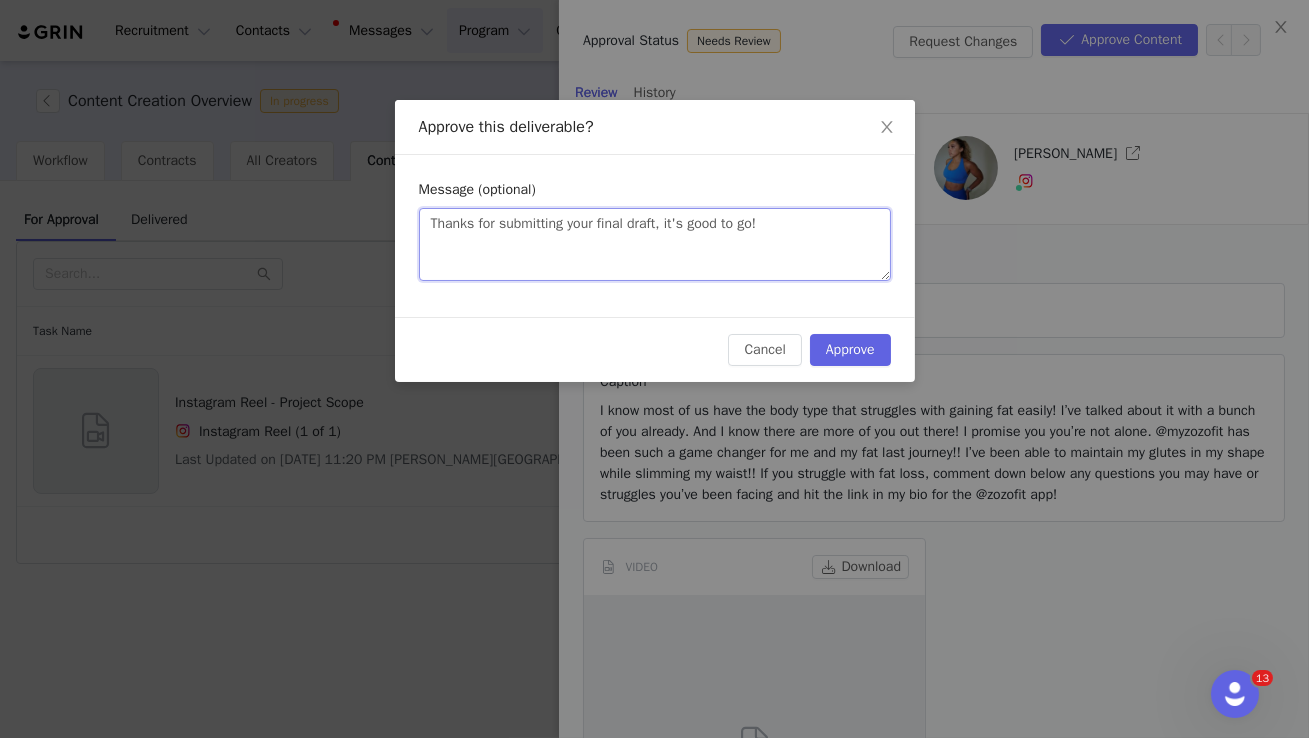 type 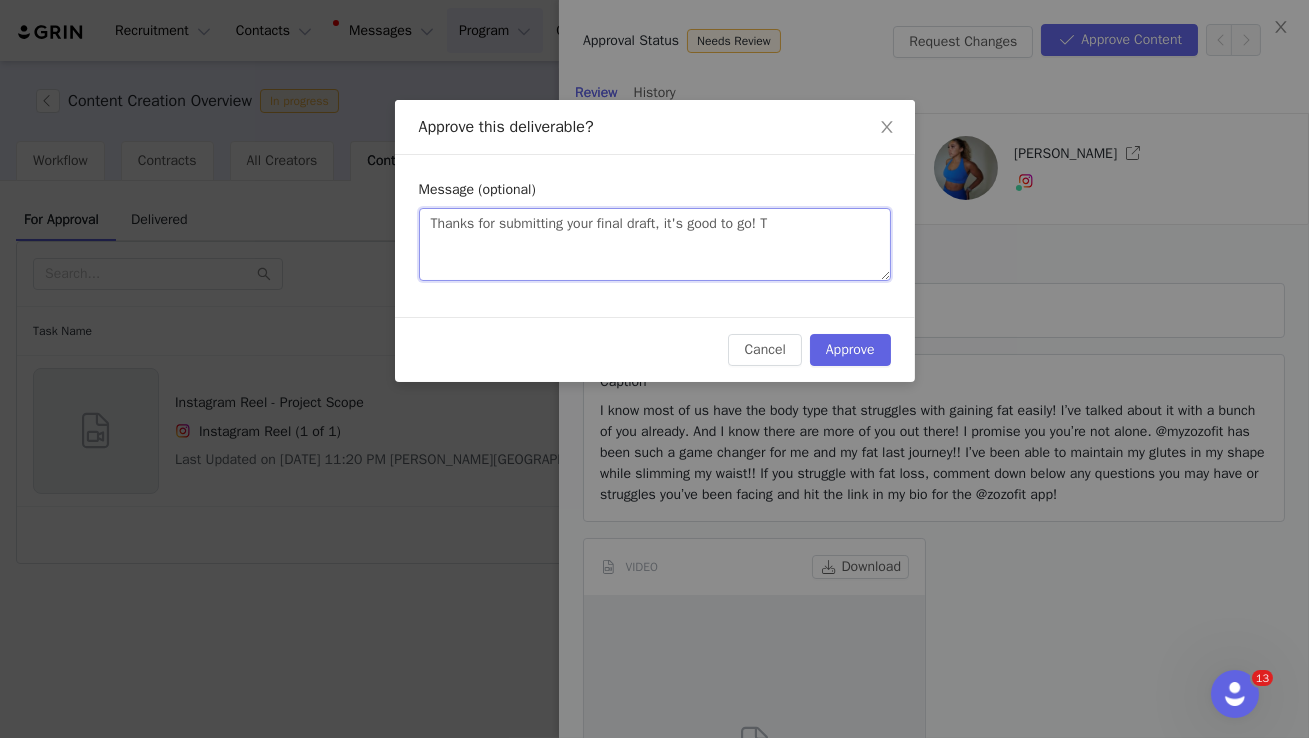 type 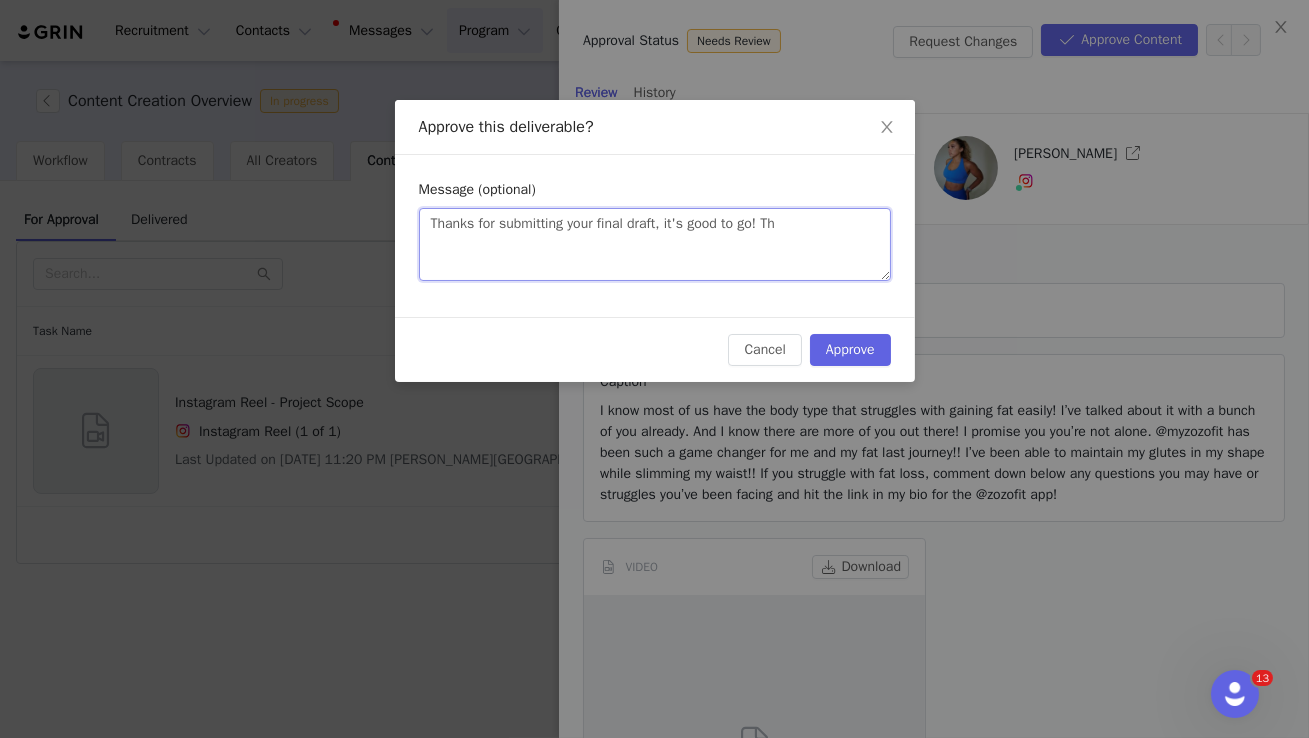 type 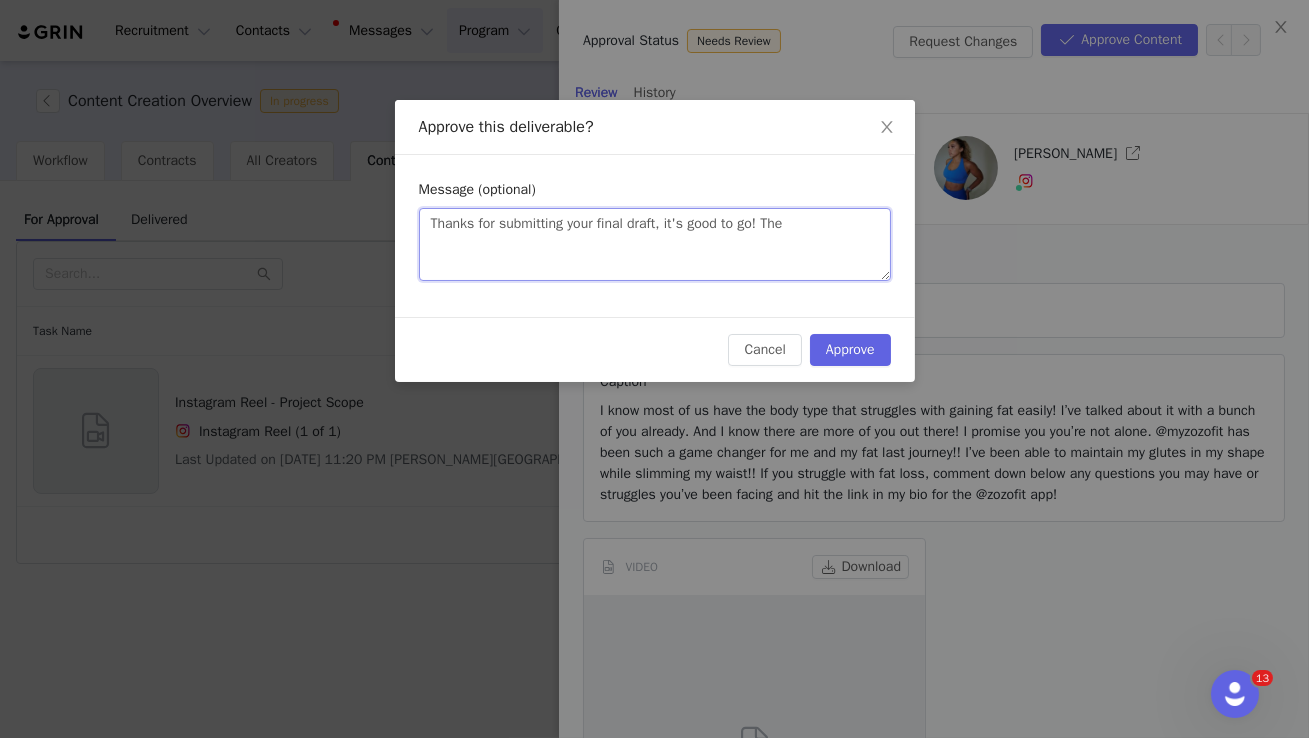 type on "Thanks for submitting your final draft, it's good to go! The" 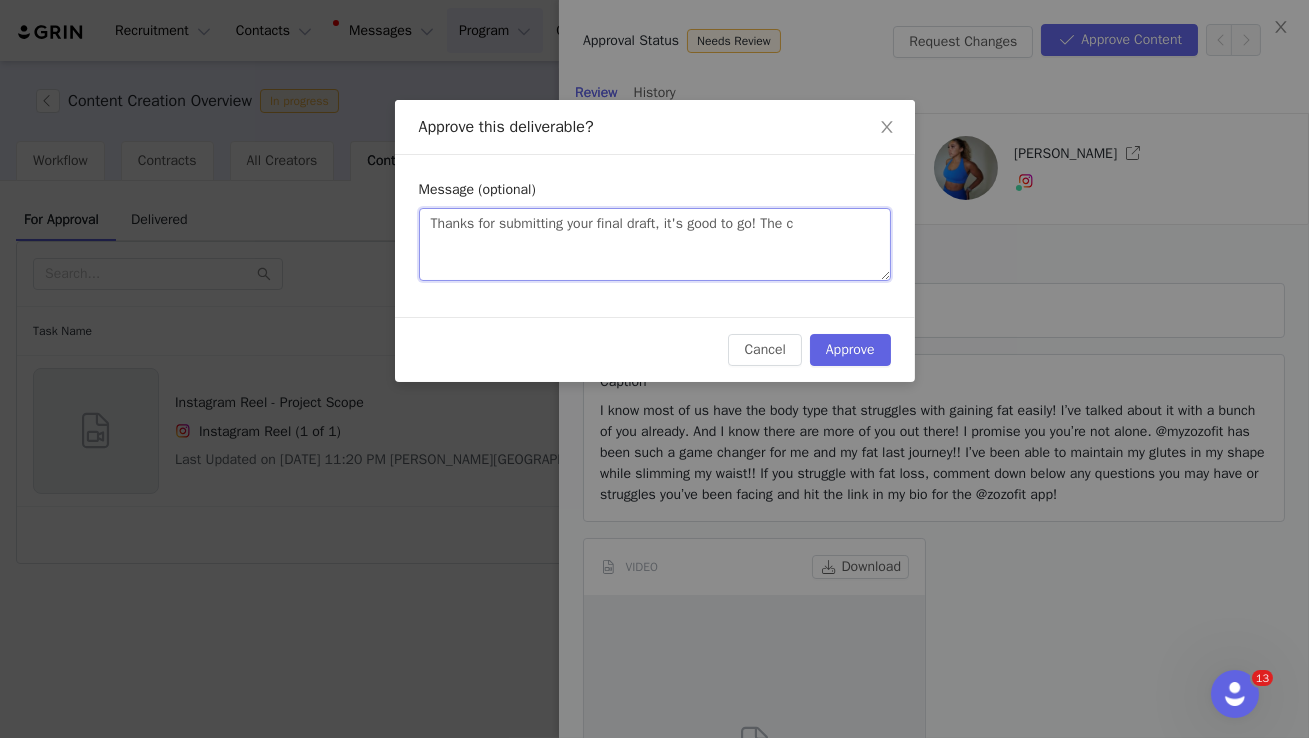 type 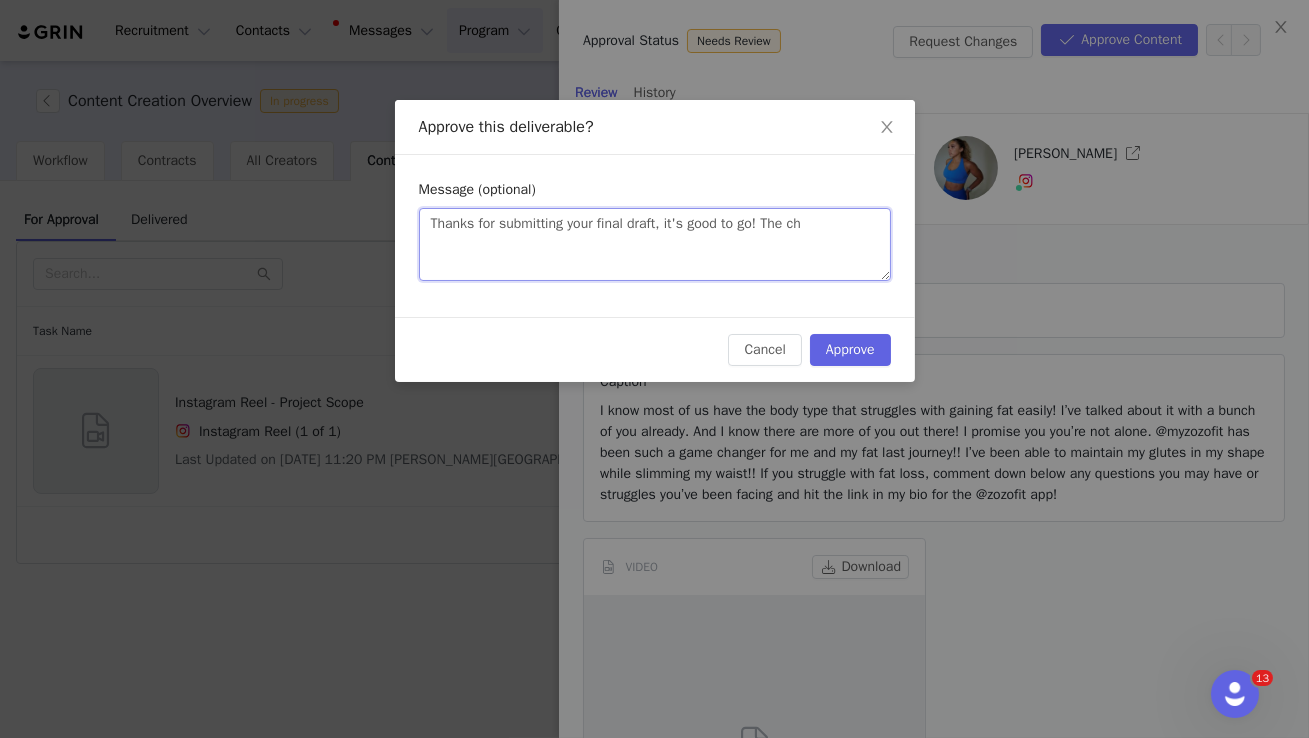 type 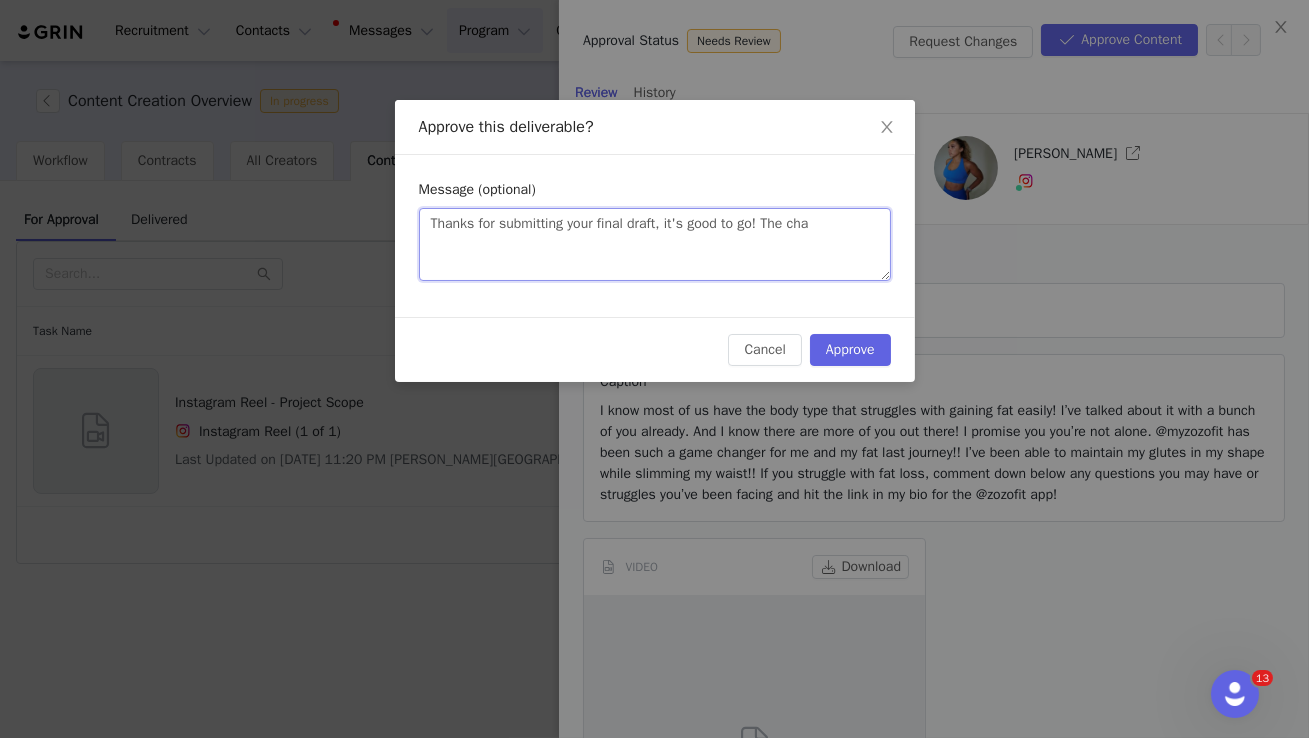 type 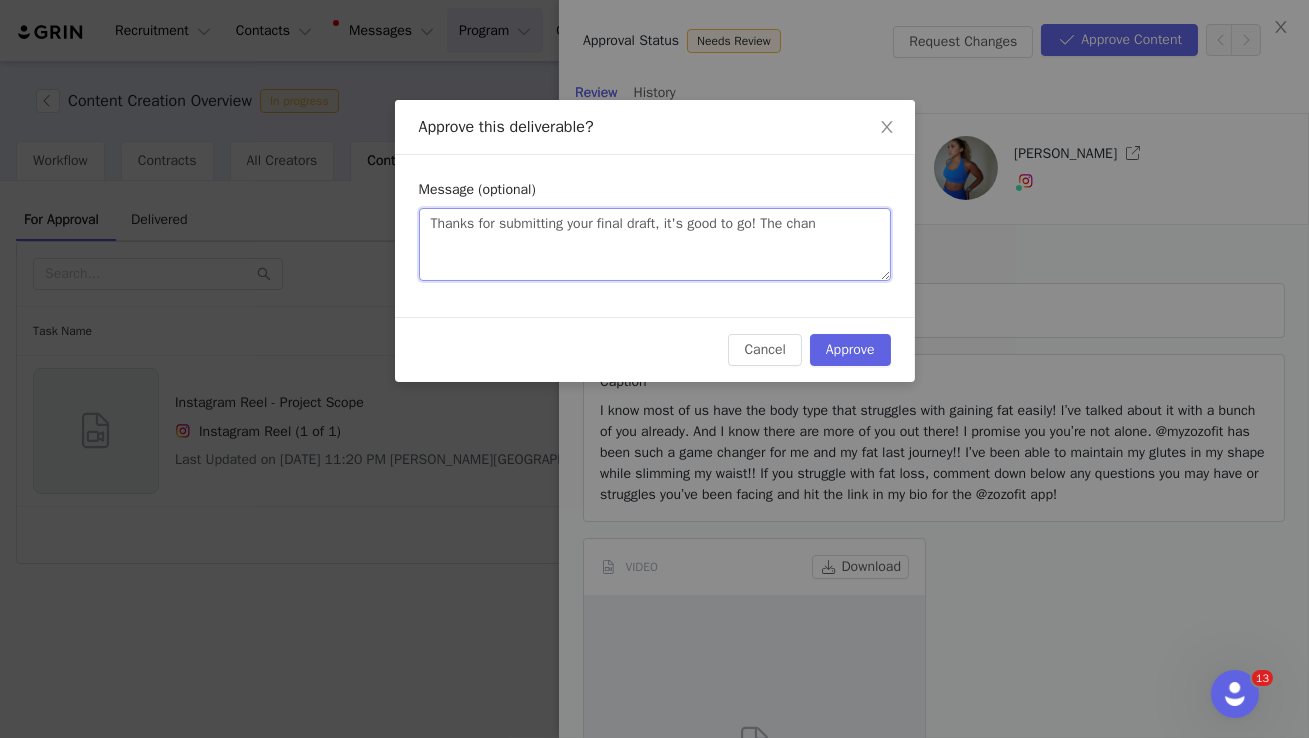 type 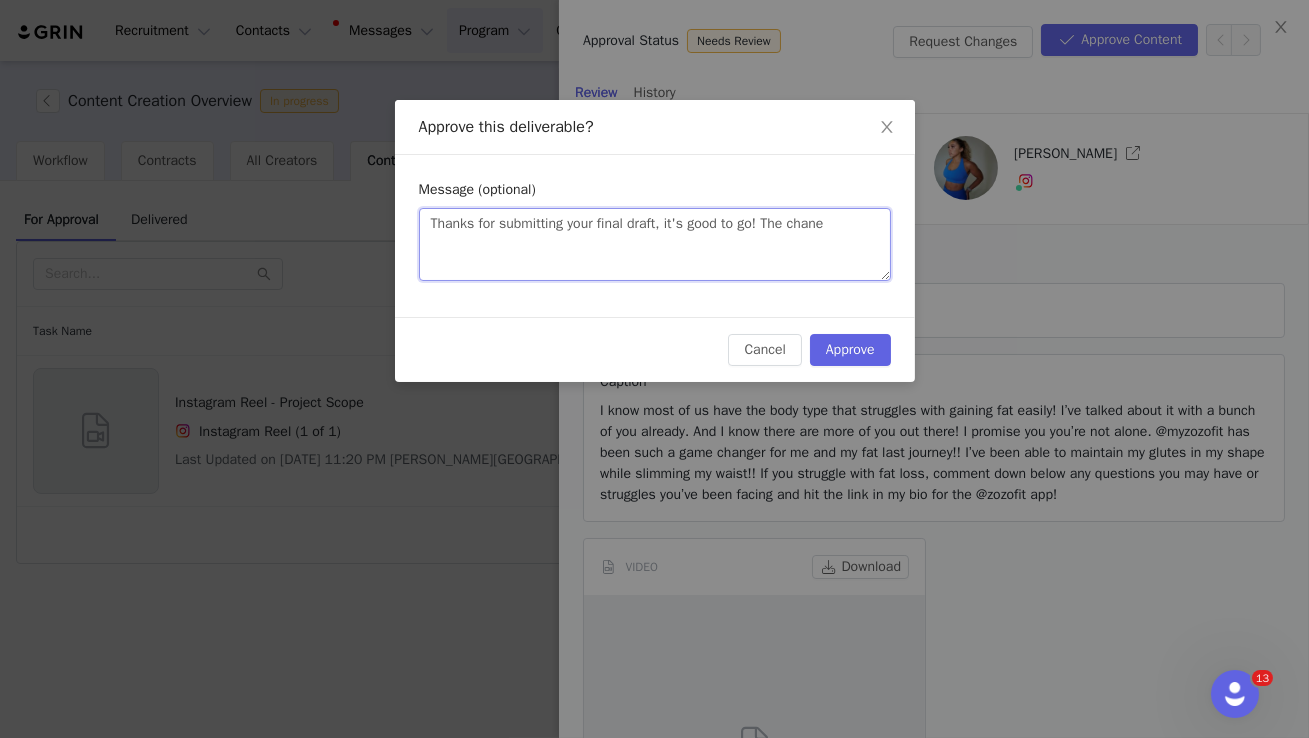 type 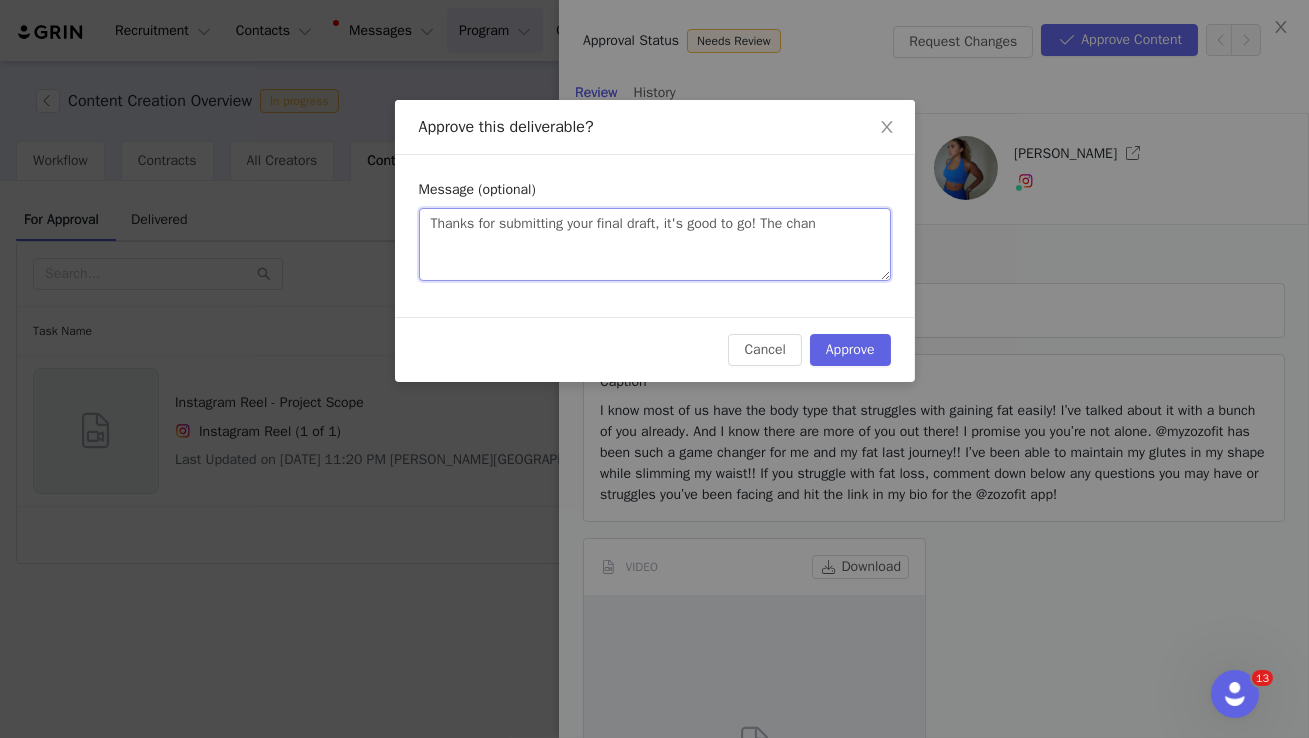 type 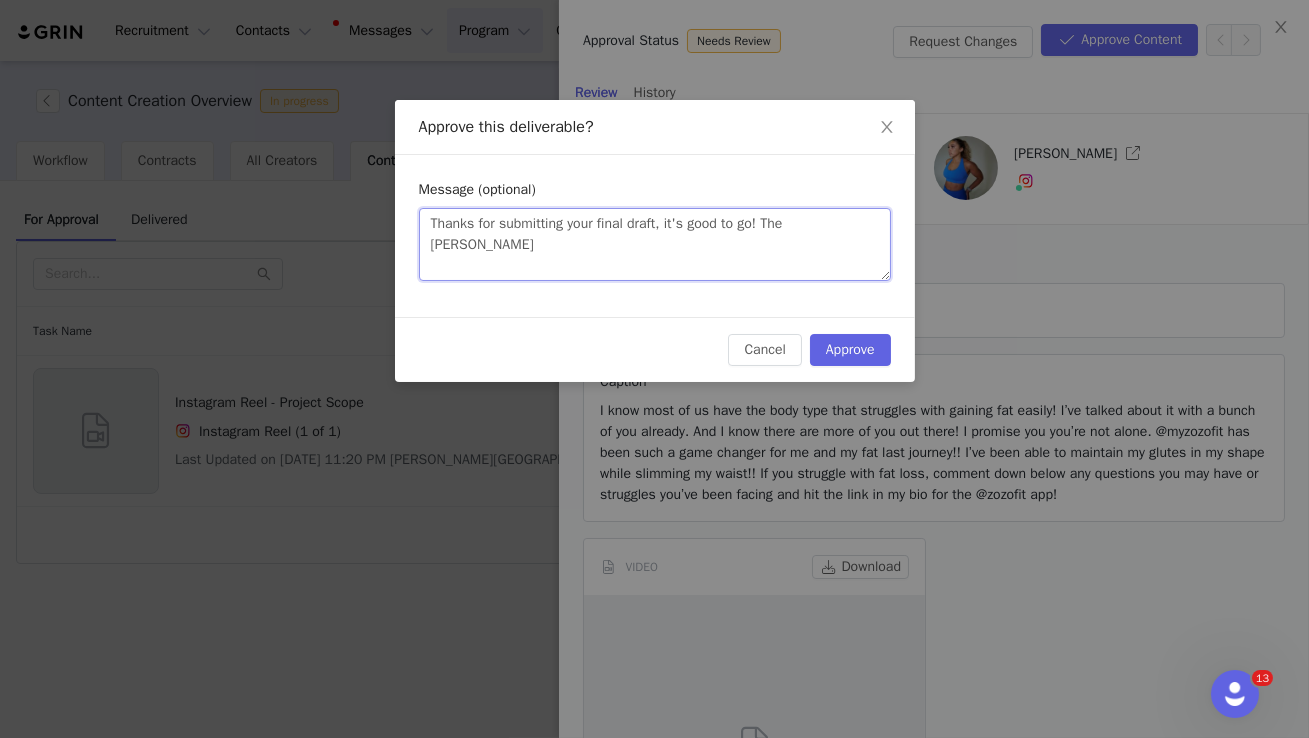 type 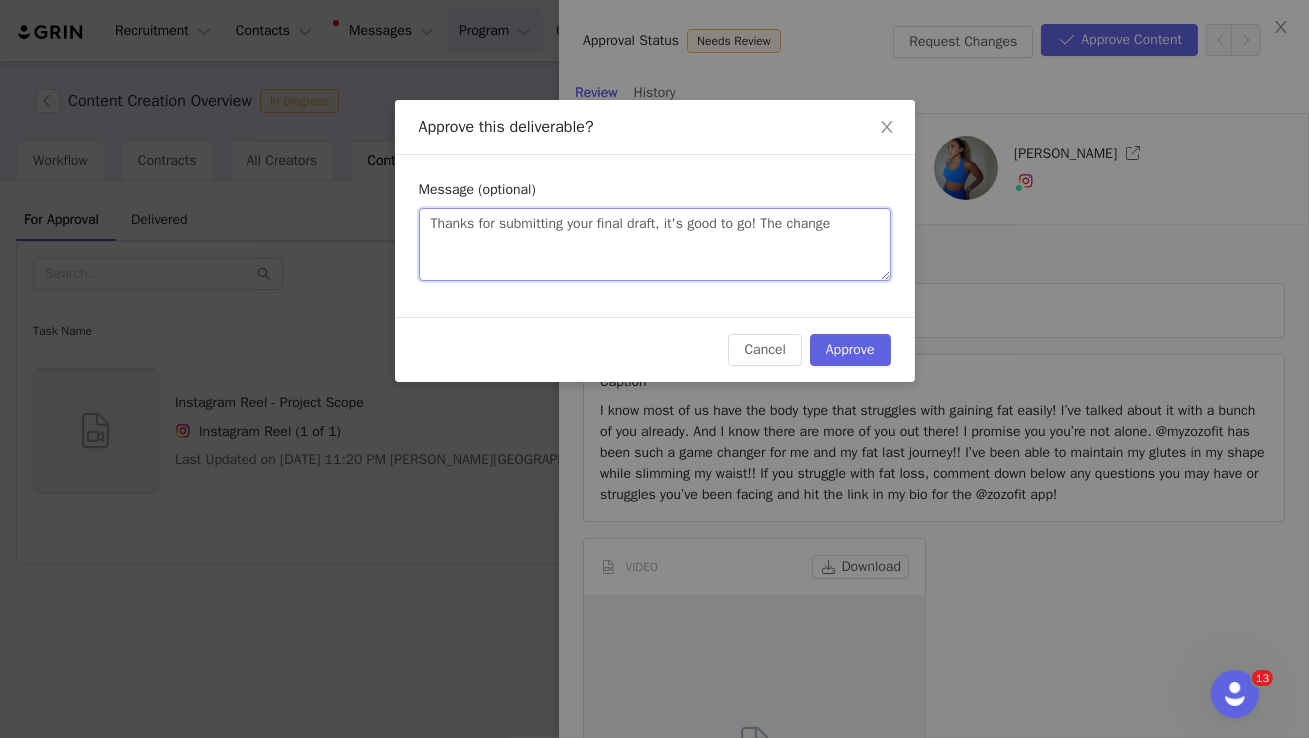 type 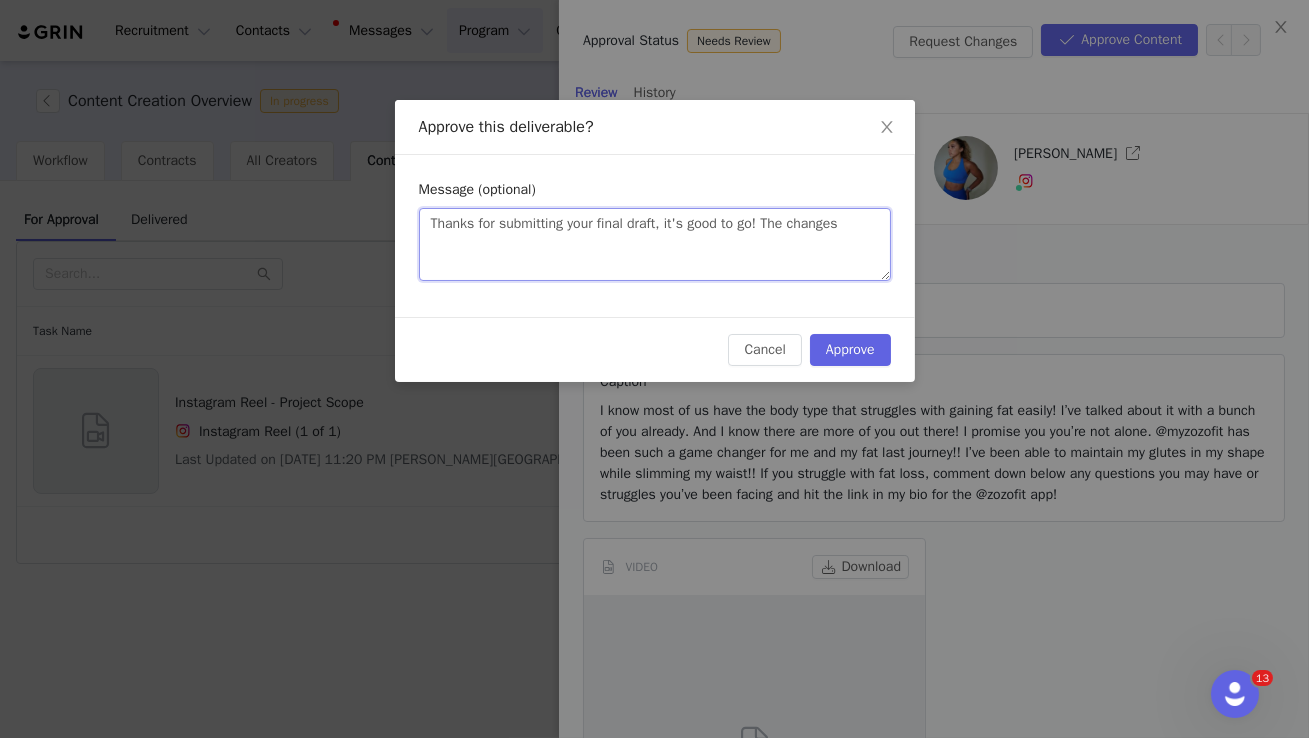 type 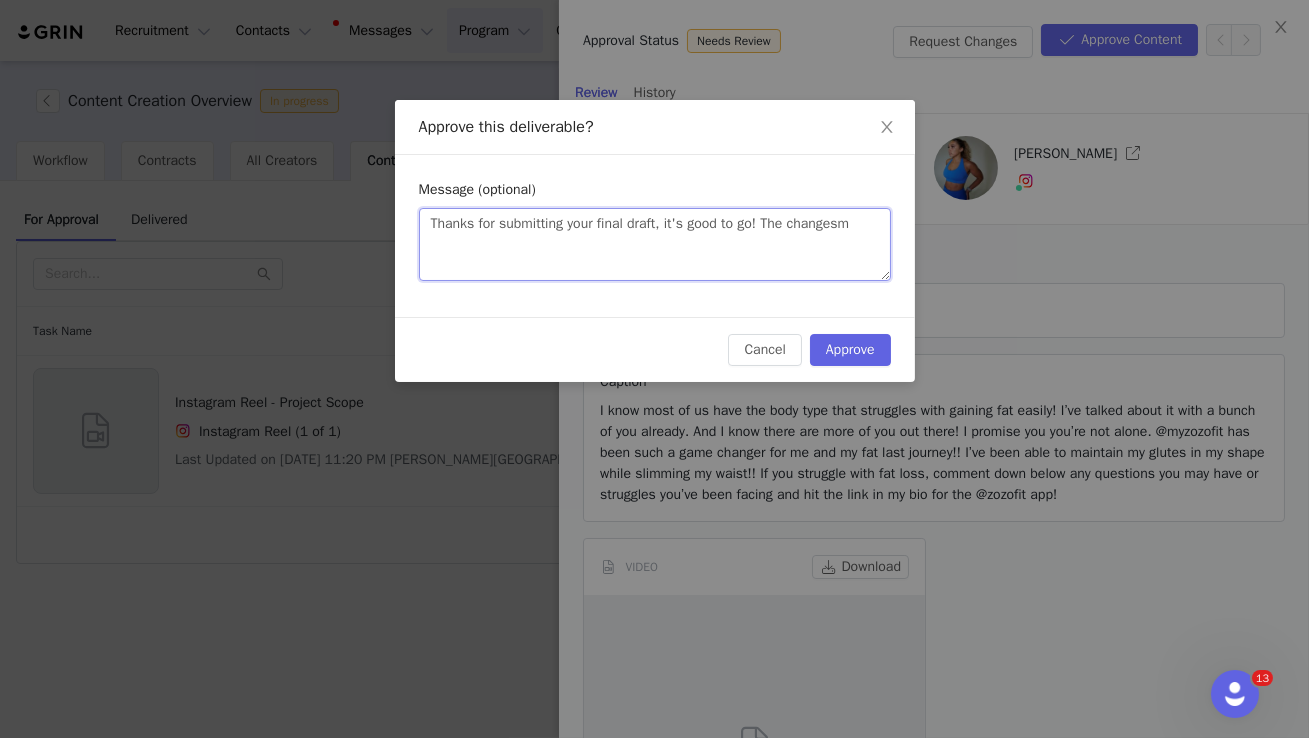 type 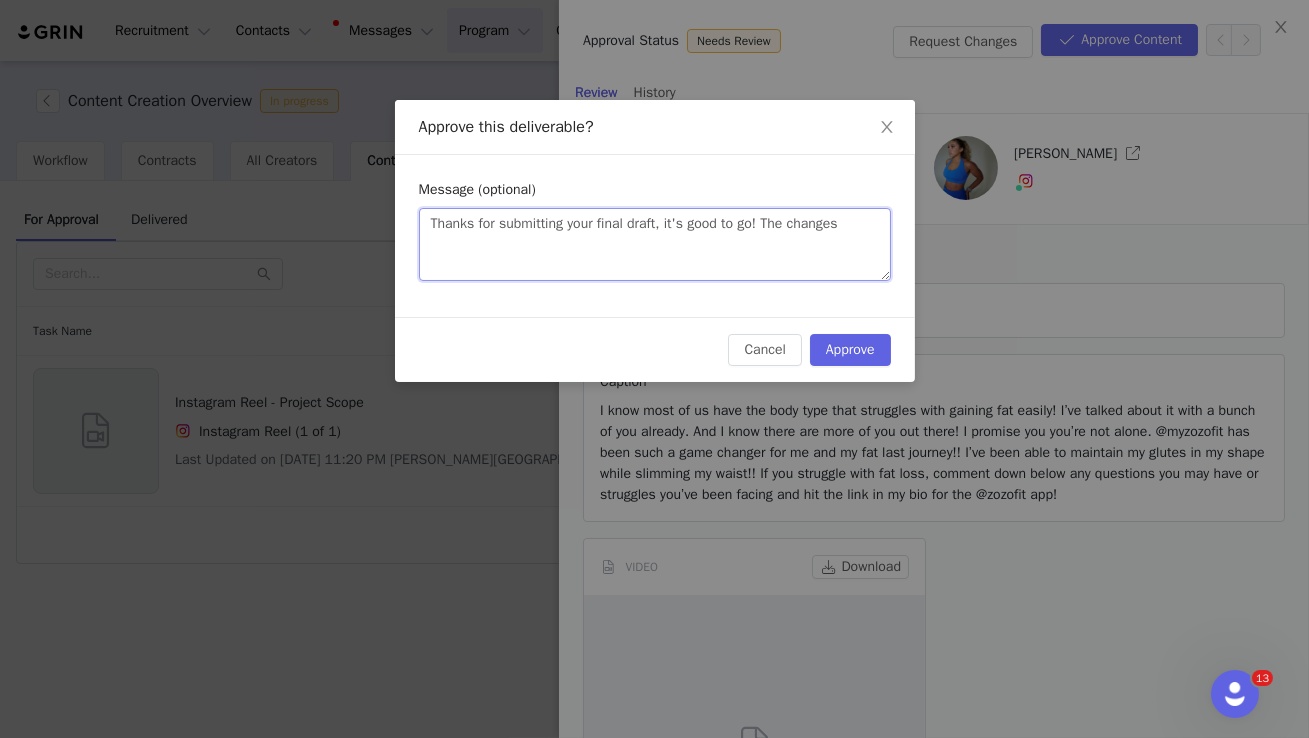 type 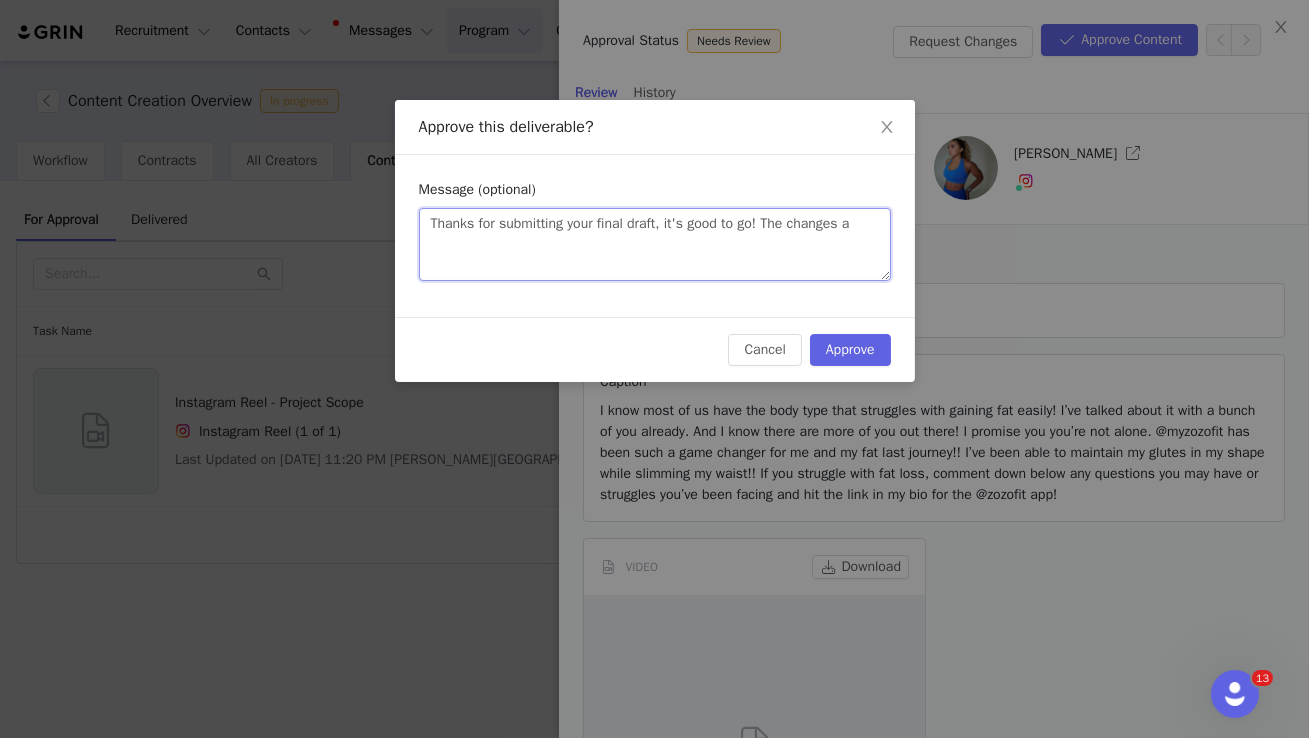 type 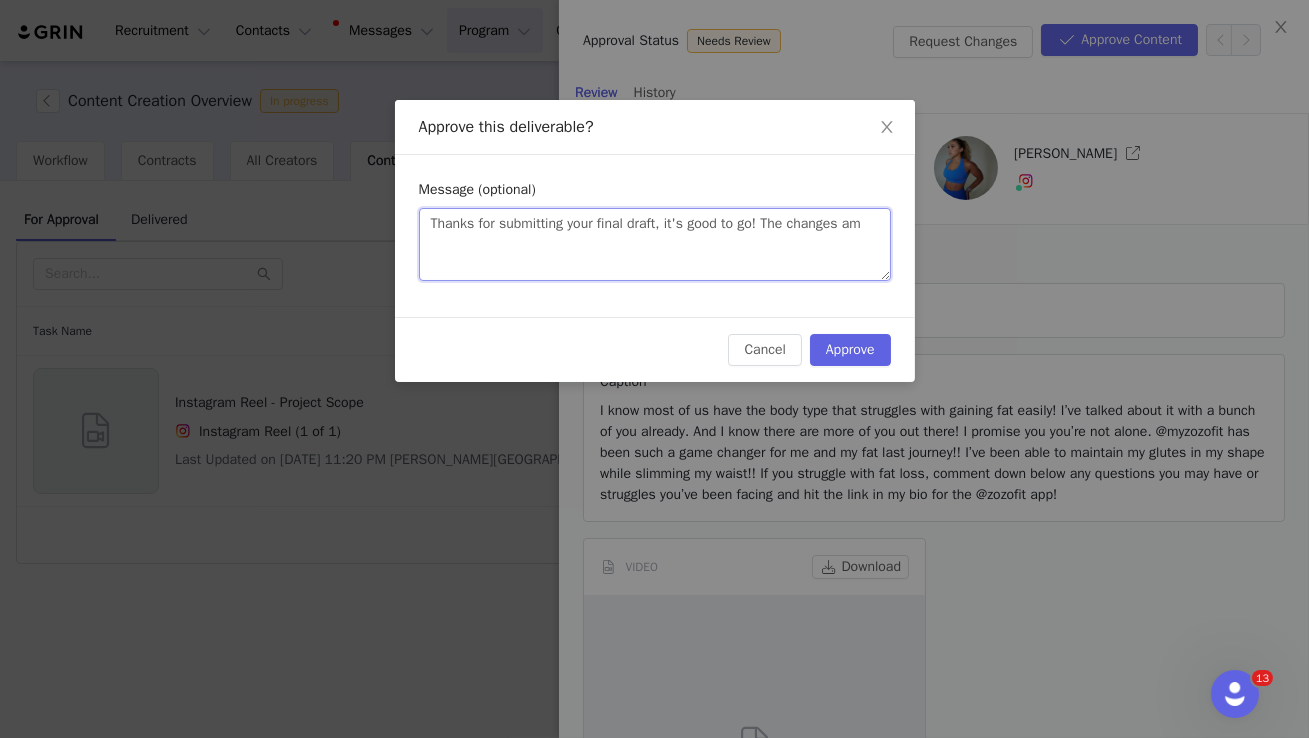 type 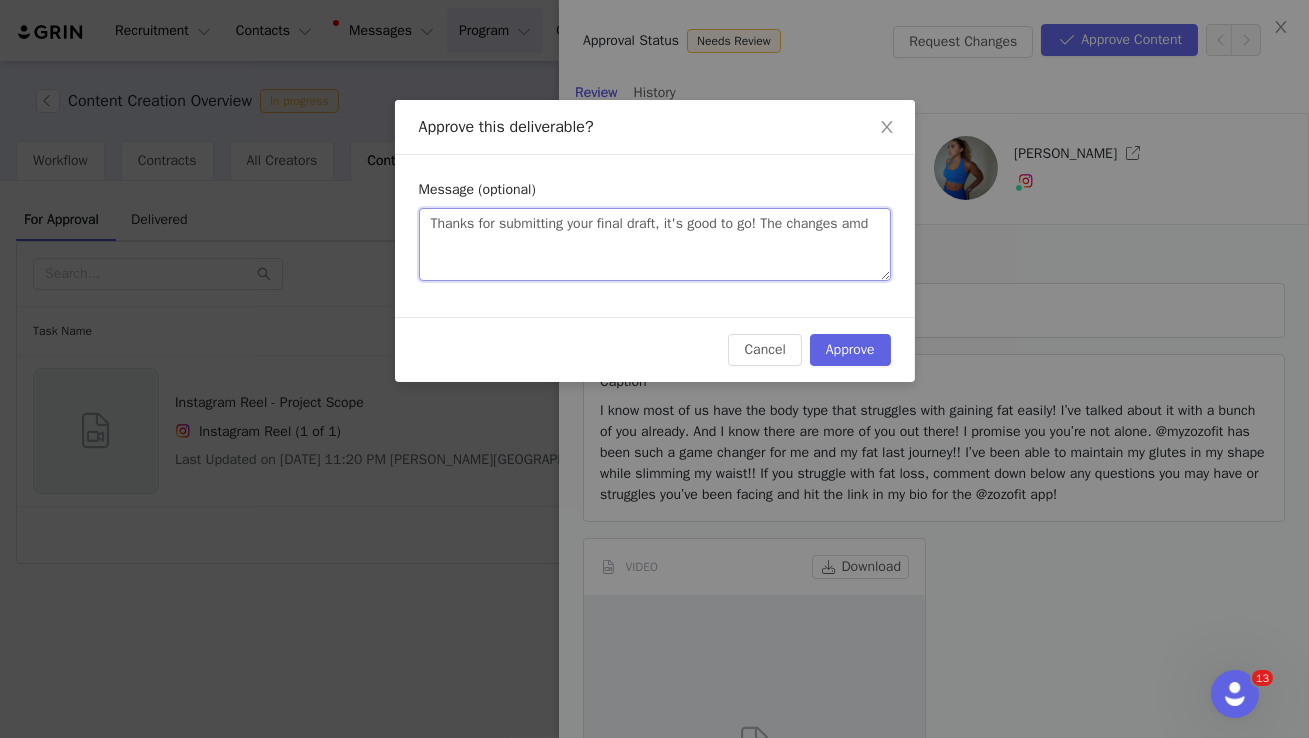 type 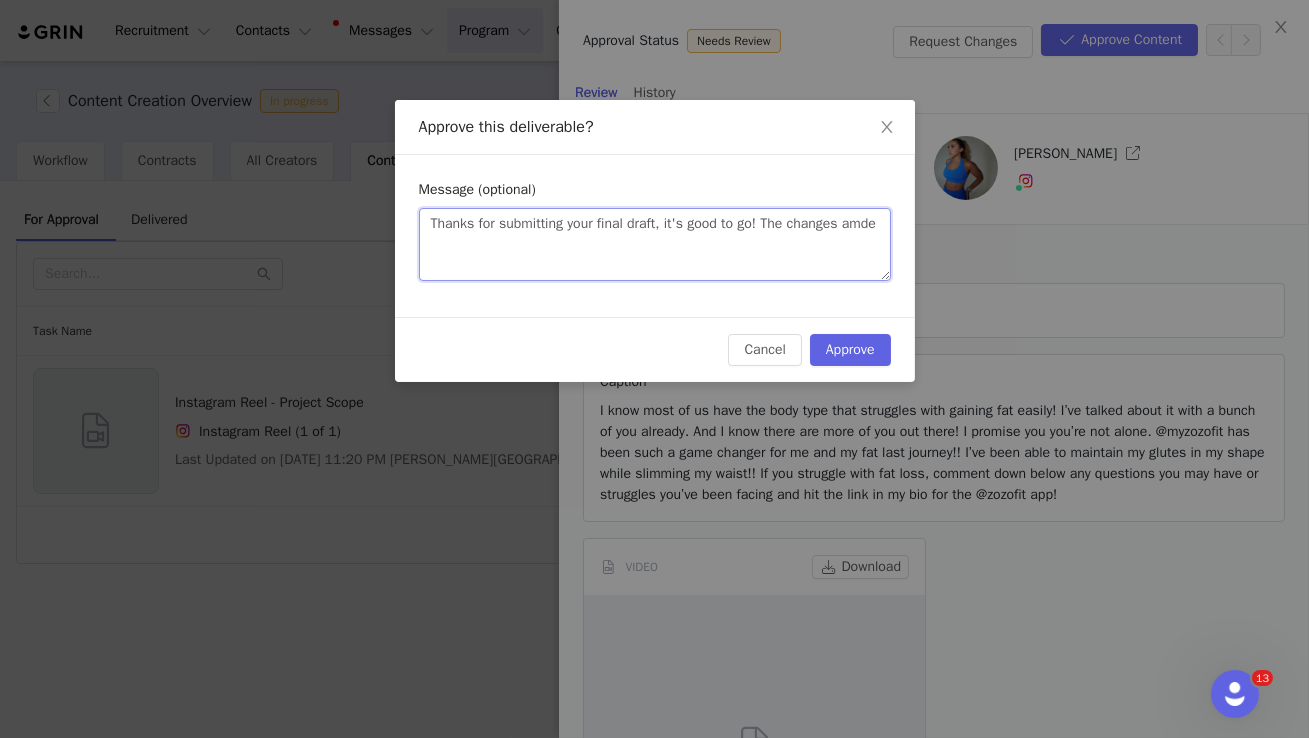 type 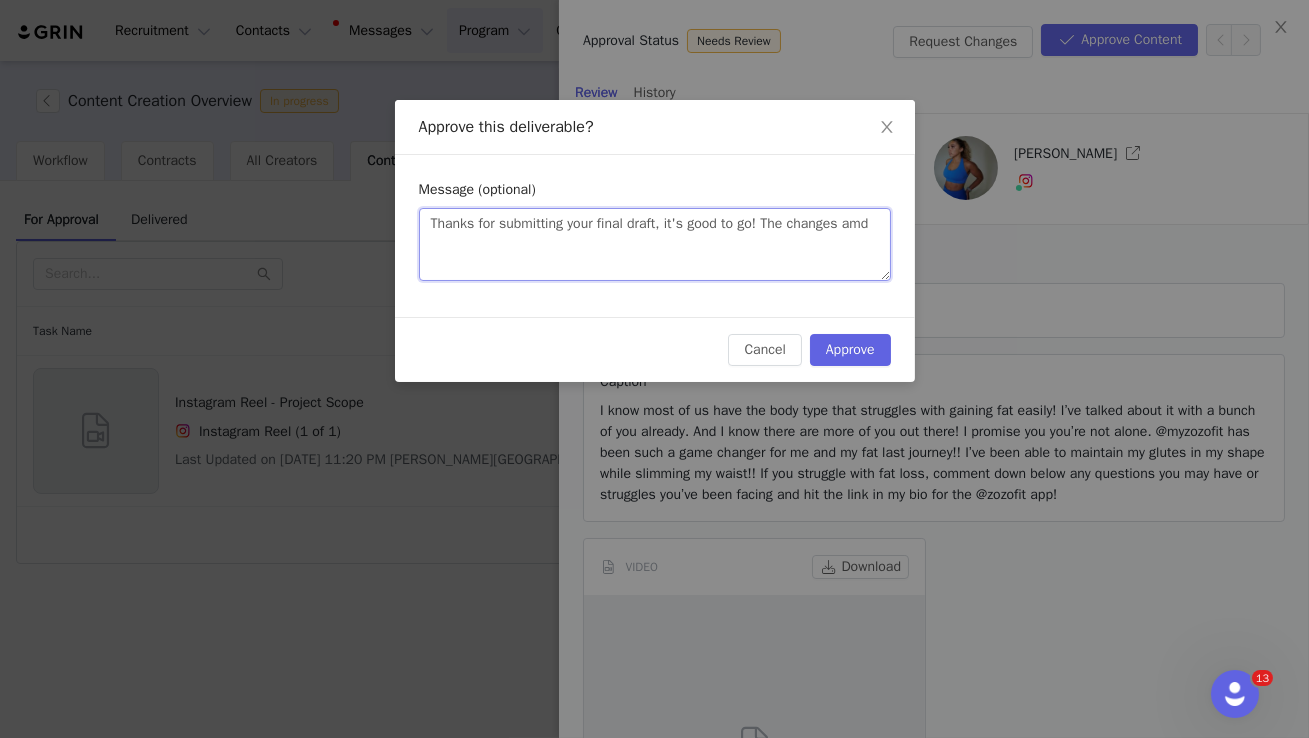 type 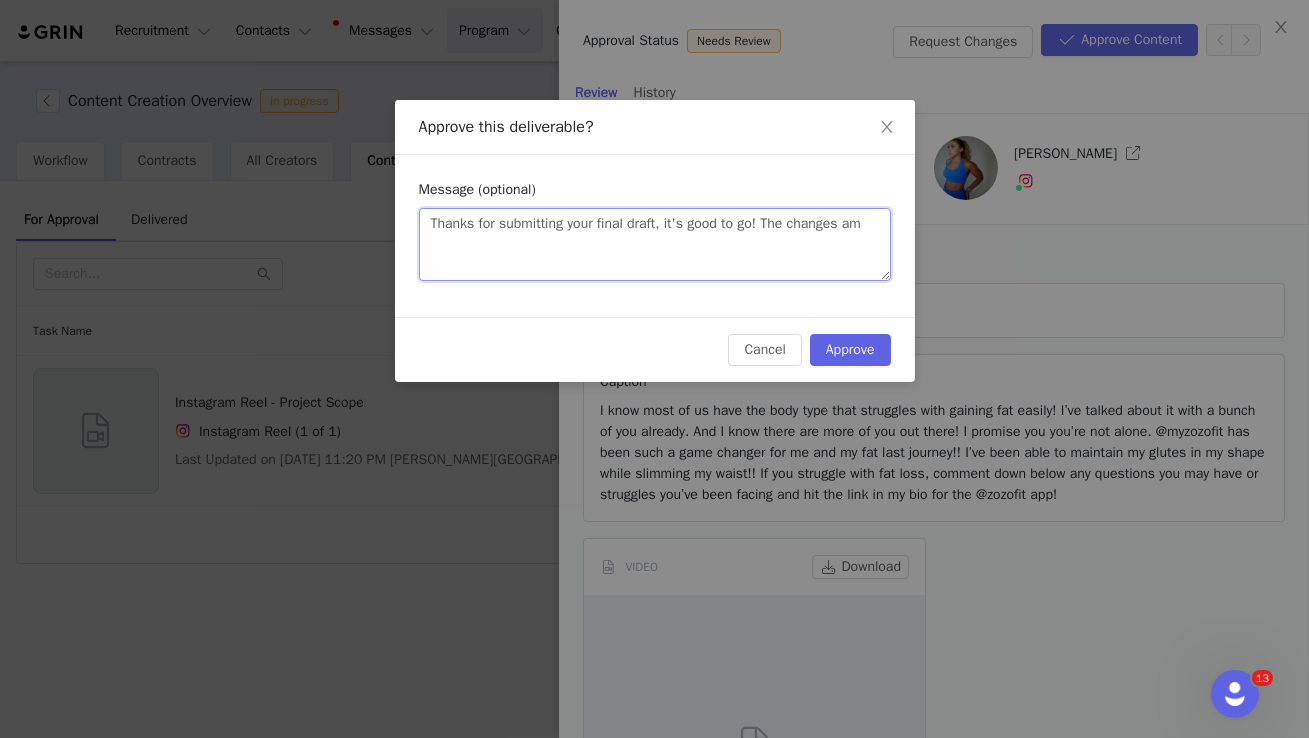 type 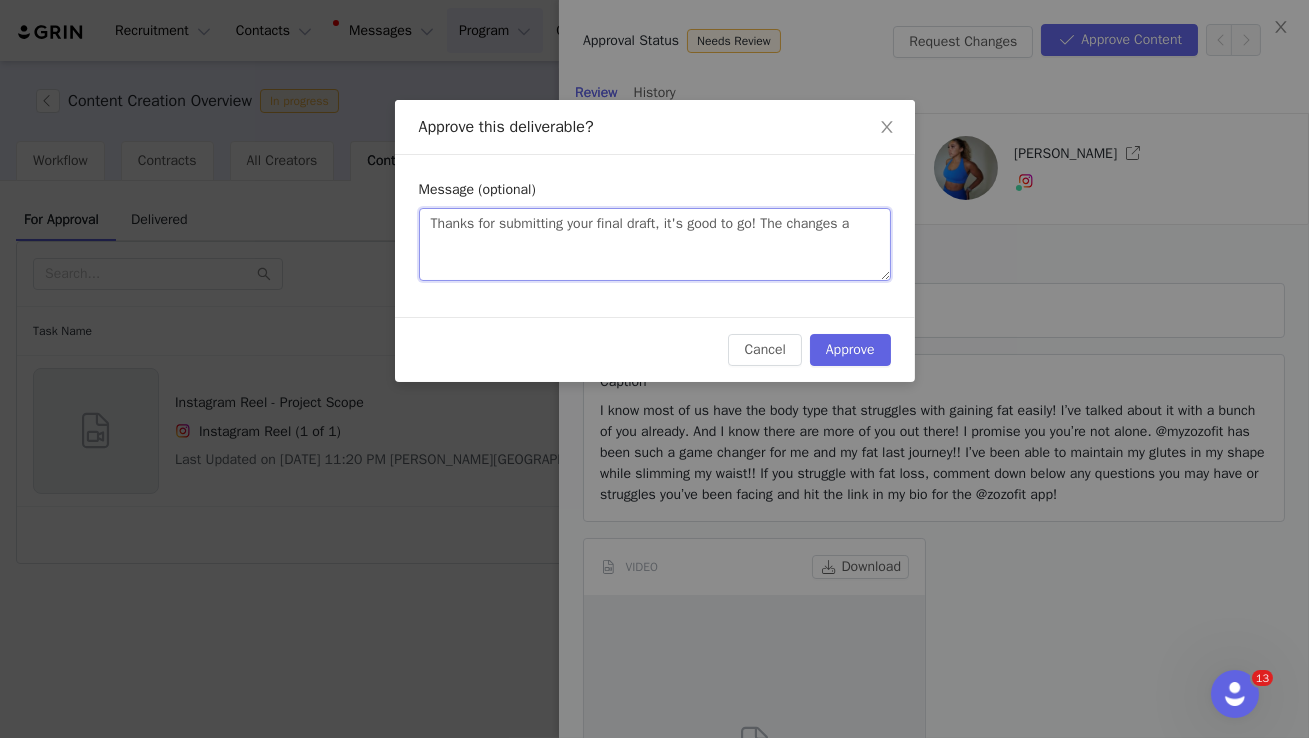 type 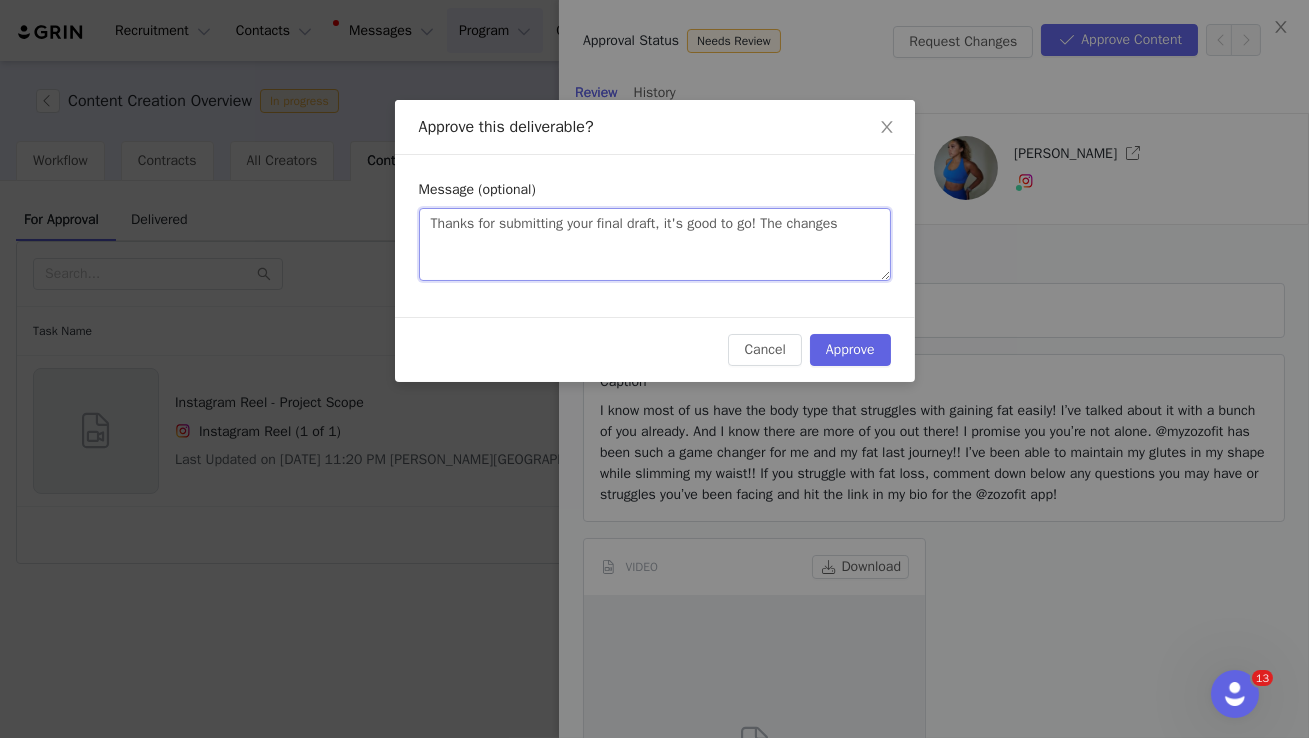 type 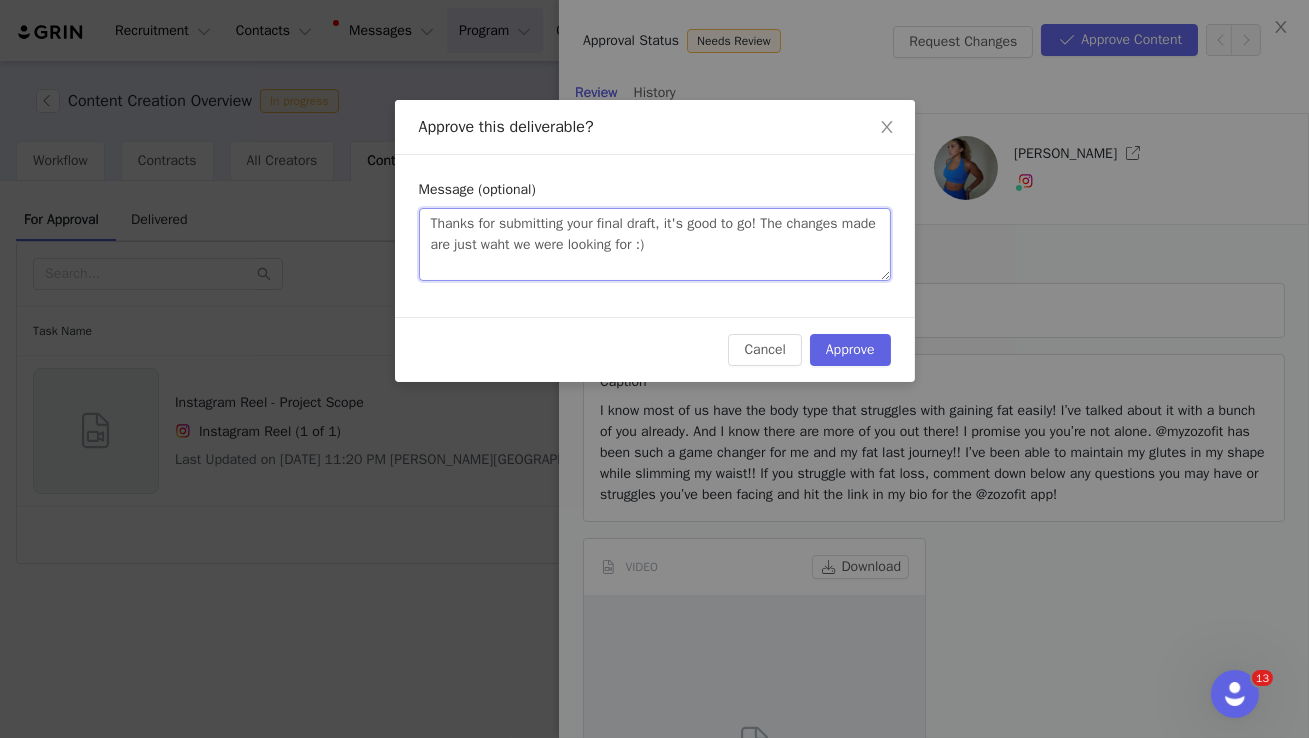 click on "Thanks for submitting your final draft, it's good to go! The changes made are just waht we were looking for :)" at bounding box center (655, 244) 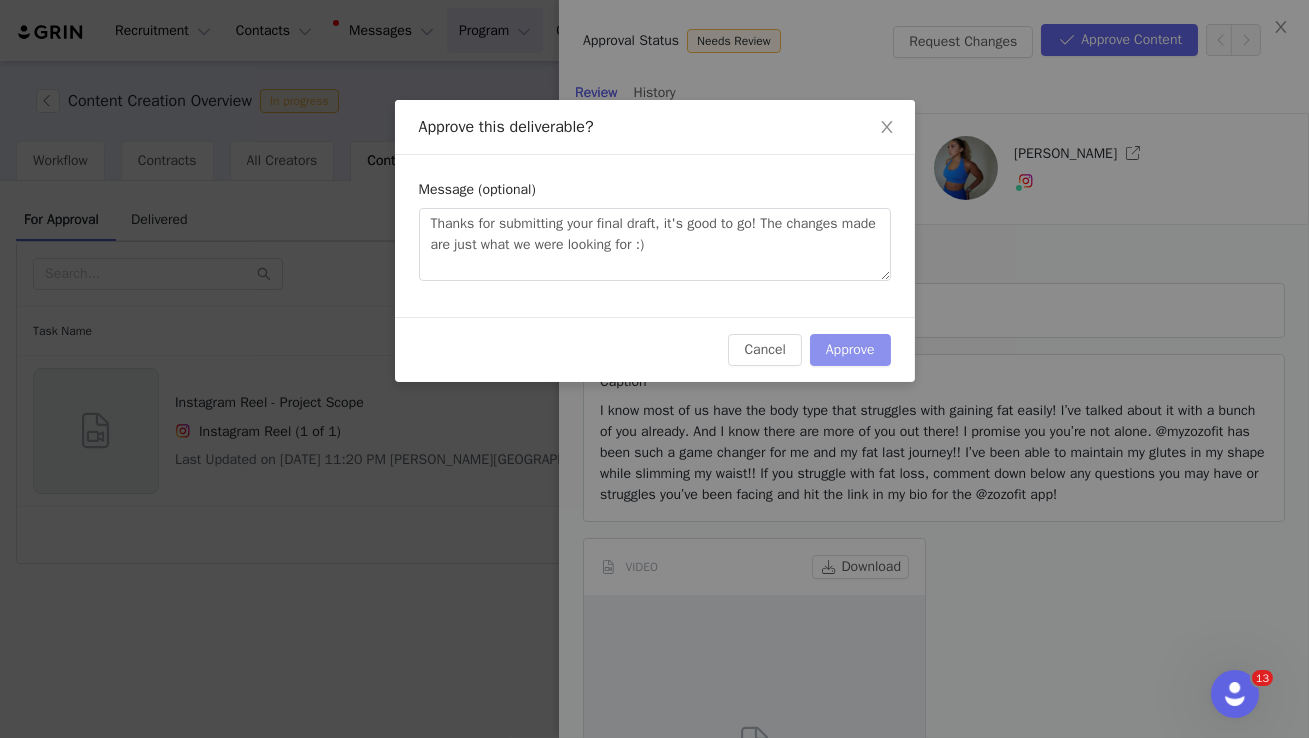click on "Approve" at bounding box center [850, 350] 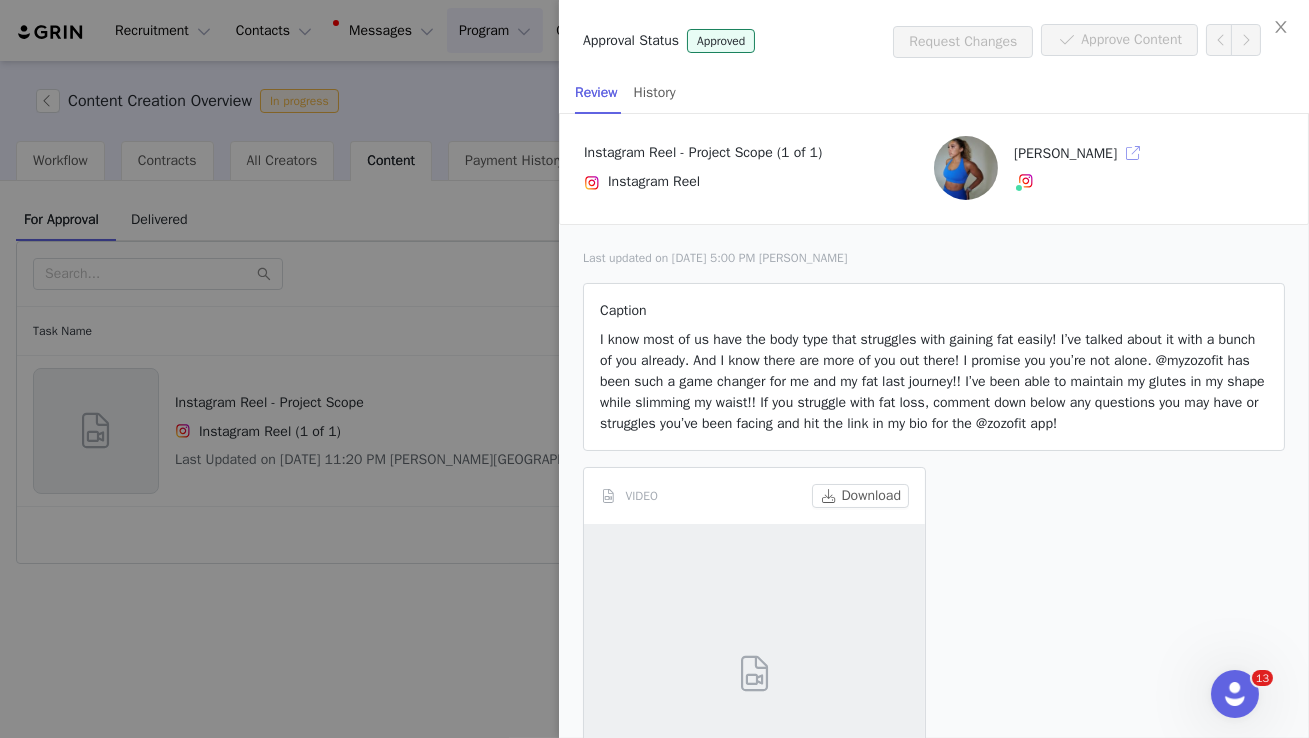 click at bounding box center (1133, 153) 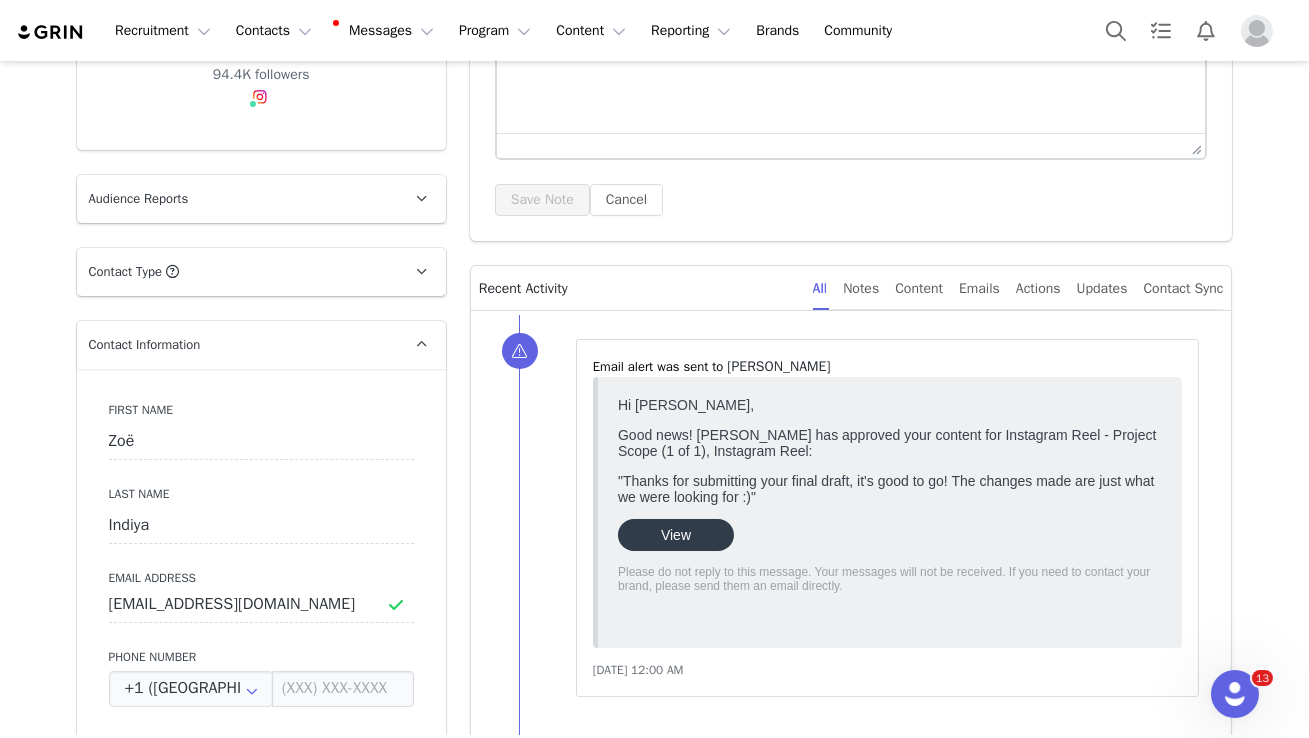 scroll, scrollTop: 0, scrollLeft: 0, axis: both 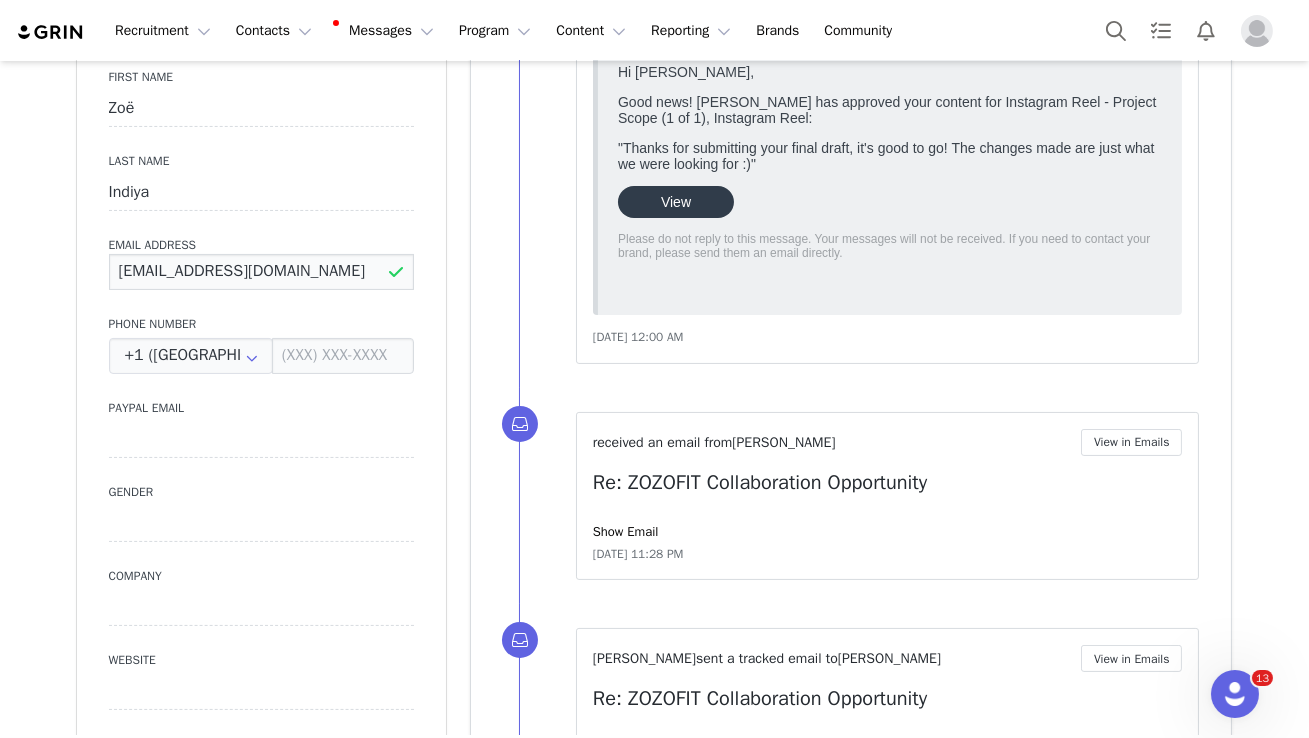 click on "zoe@texasglamagency.com" at bounding box center [261, 272] 